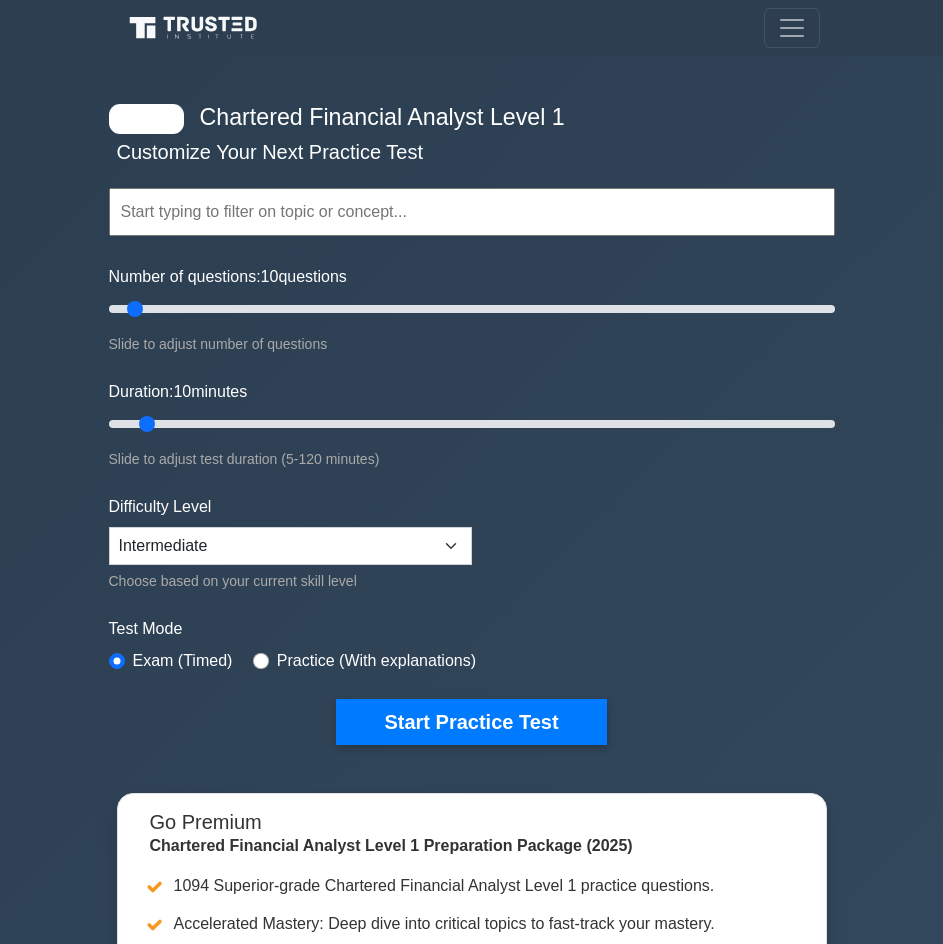 scroll, scrollTop: 0, scrollLeft: 0, axis: both 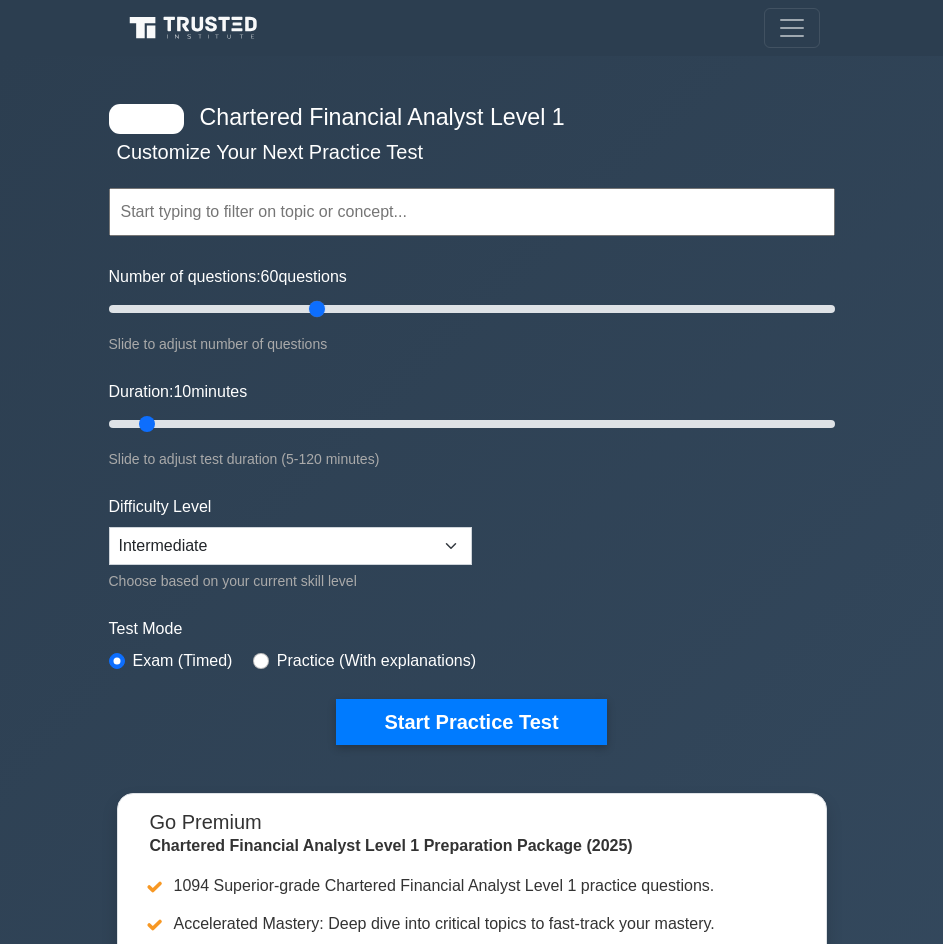 drag, startPoint x: 223, startPoint y: 306, endPoint x: 314, endPoint y: 316, distance: 91.5478 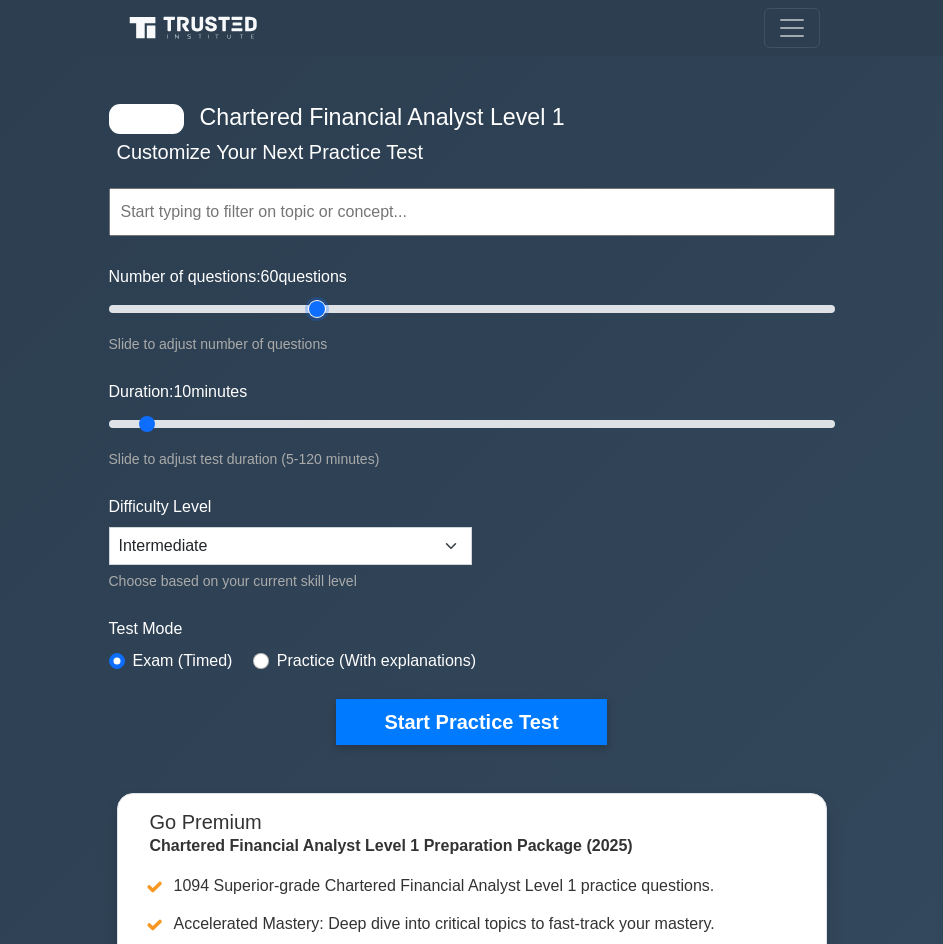 type on "60" 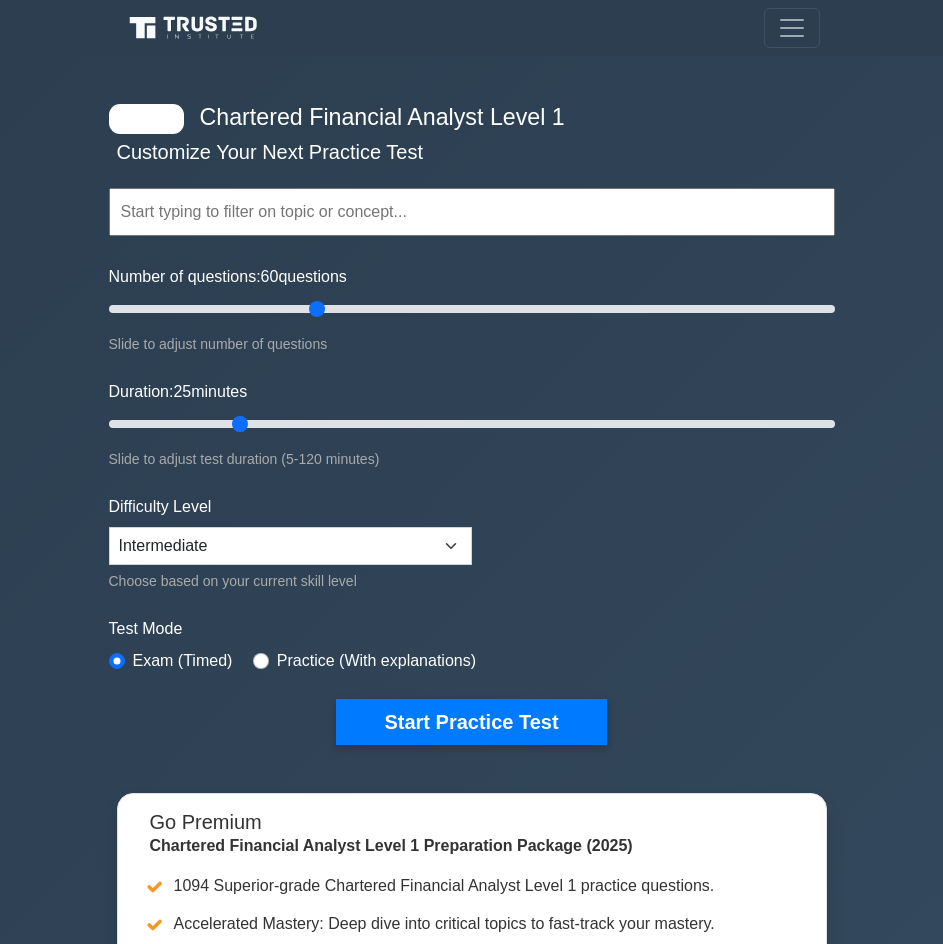 drag, startPoint x: 153, startPoint y: 434, endPoint x: 202, endPoint y: 426, distance: 49.648766 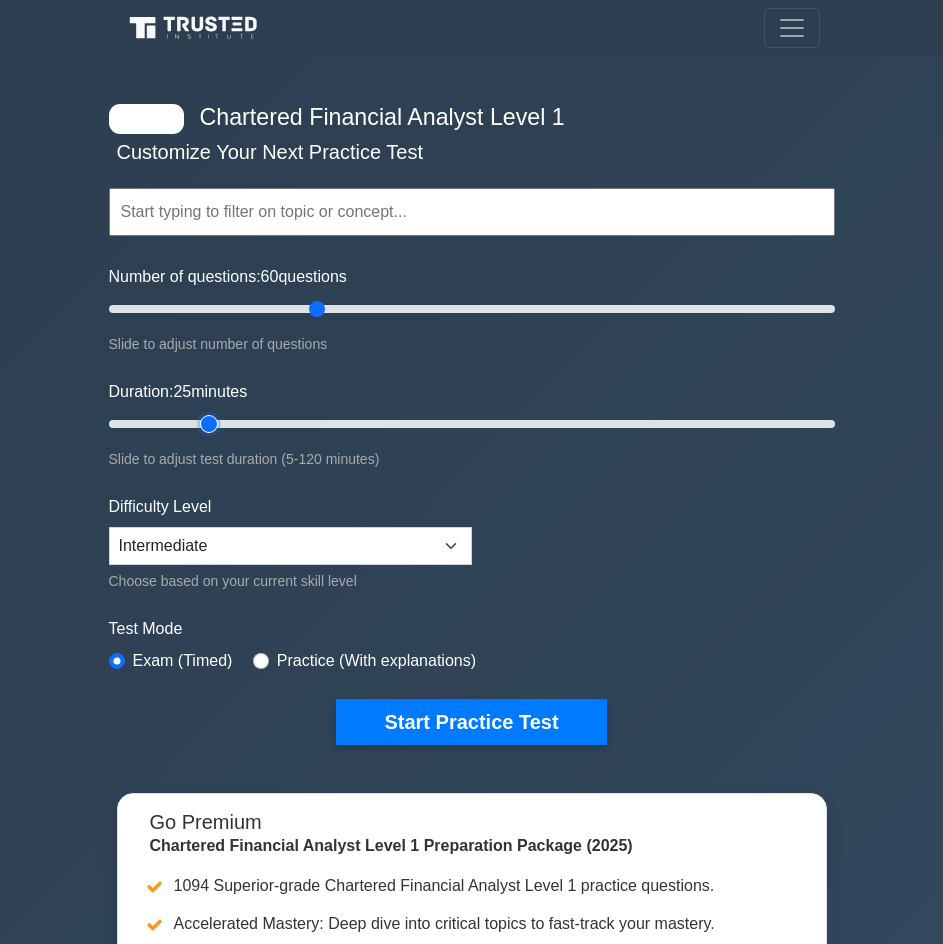 click on "Duration:  25  minutes" at bounding box center (472, 424) 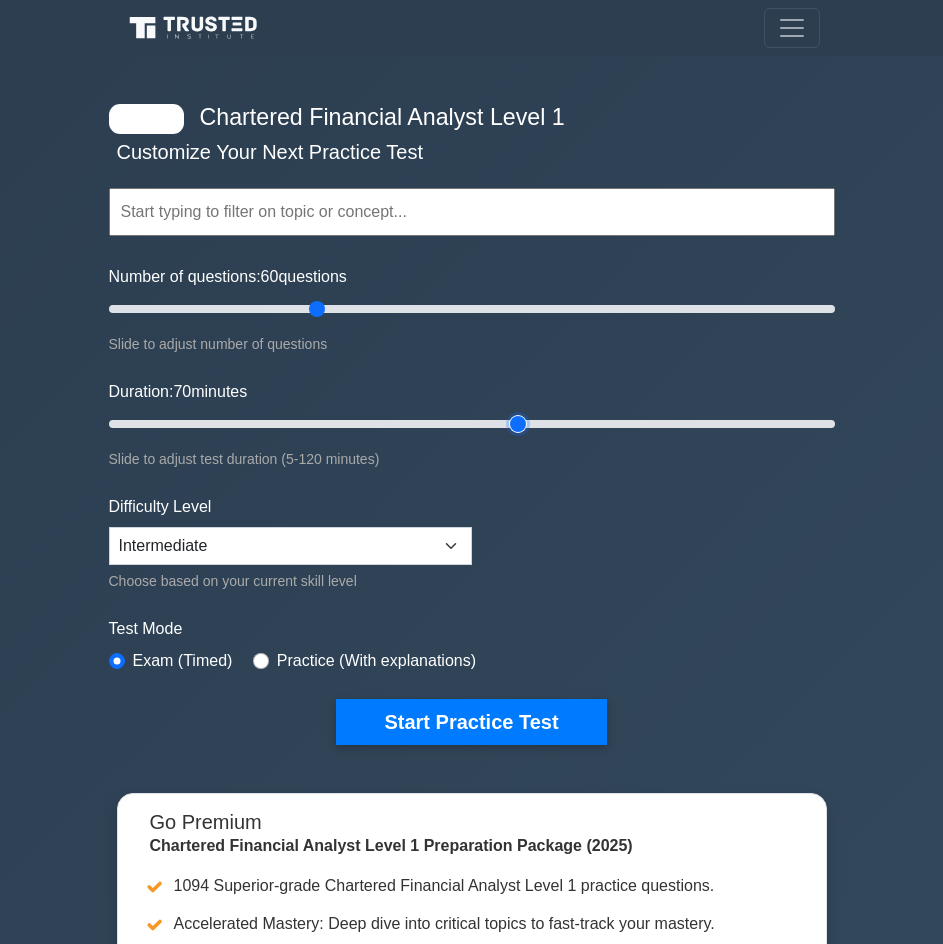 drag, startPoint x: 210, startPoint y: 418, endPoint x: 524, endPoint y: 423, distance: 314.0398 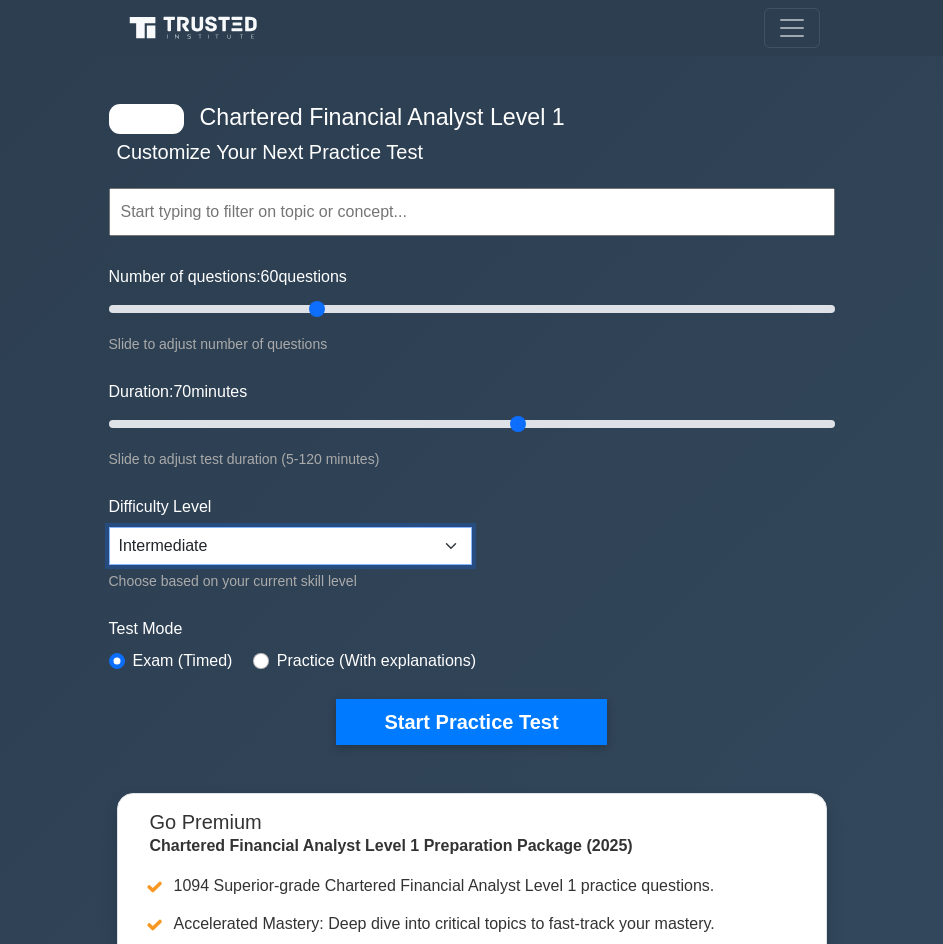 click on "Beginner
Intermediate
Expert" at bounding box center [290, 546] 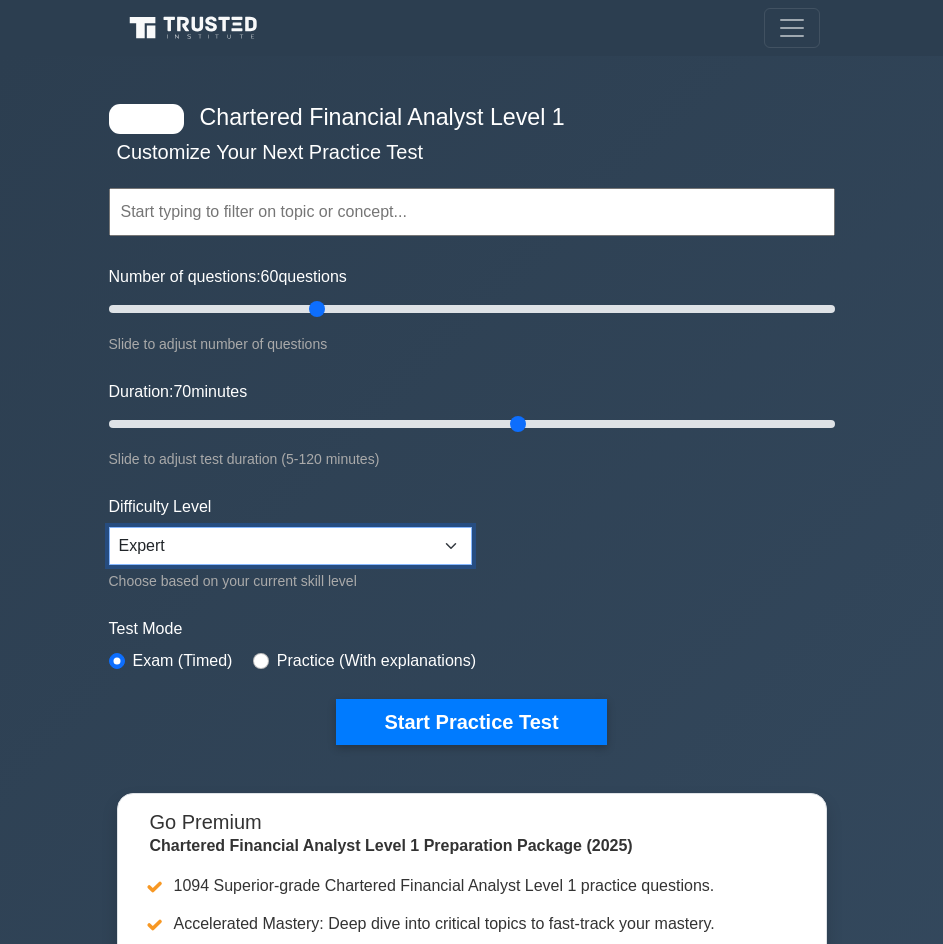 click on "Beginner
Intermediate
Expert" at bounding box center (290, 546) 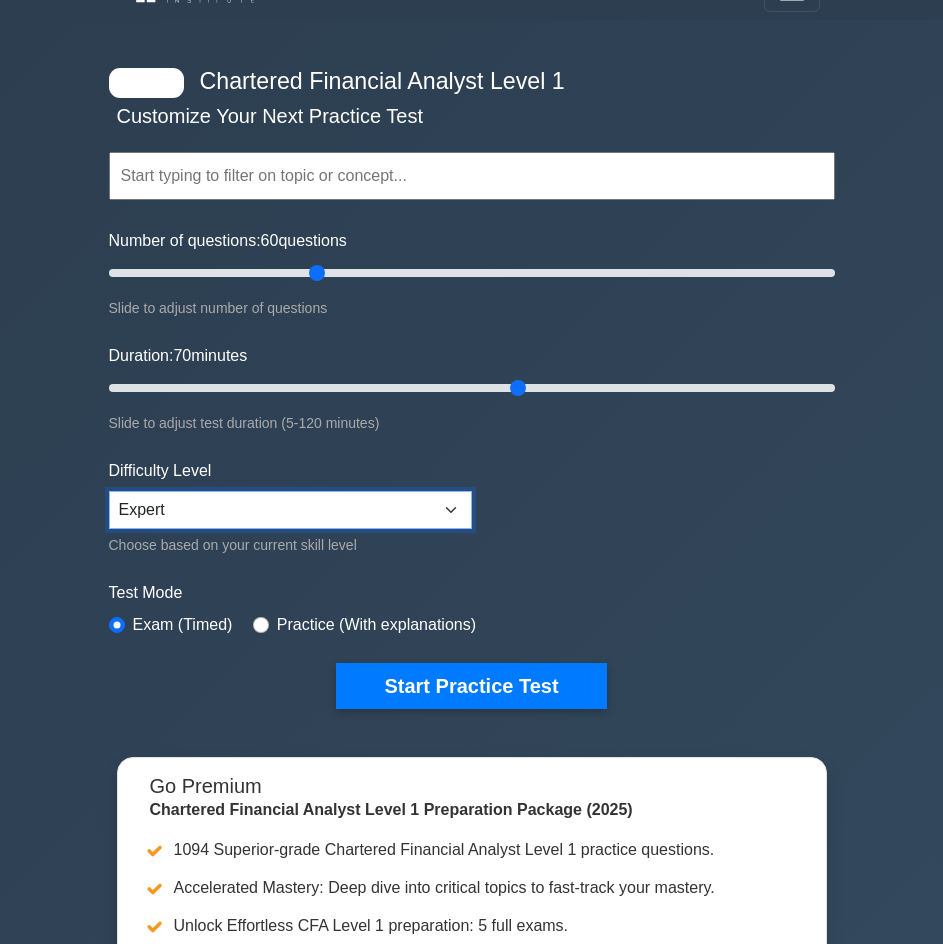 scroll, scrollTop: 0, scrollLeft: 0, axis: both 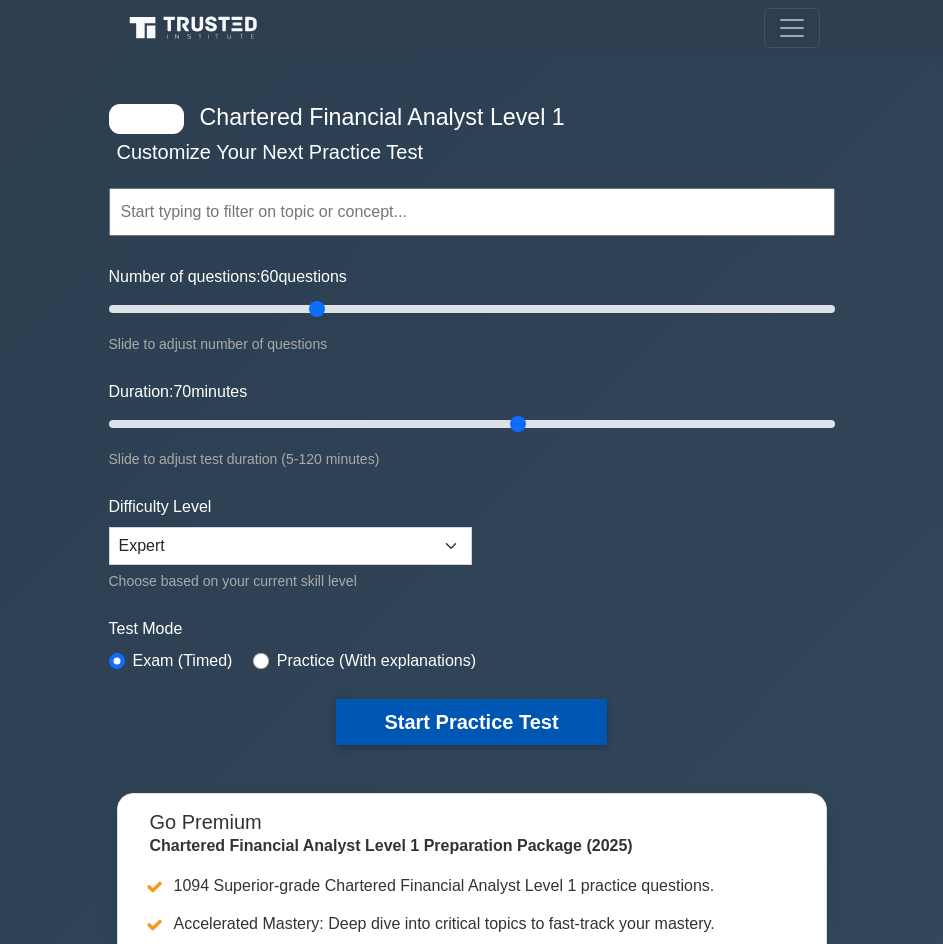 click on "Start Practice Test" at bounding box center (471, 722) 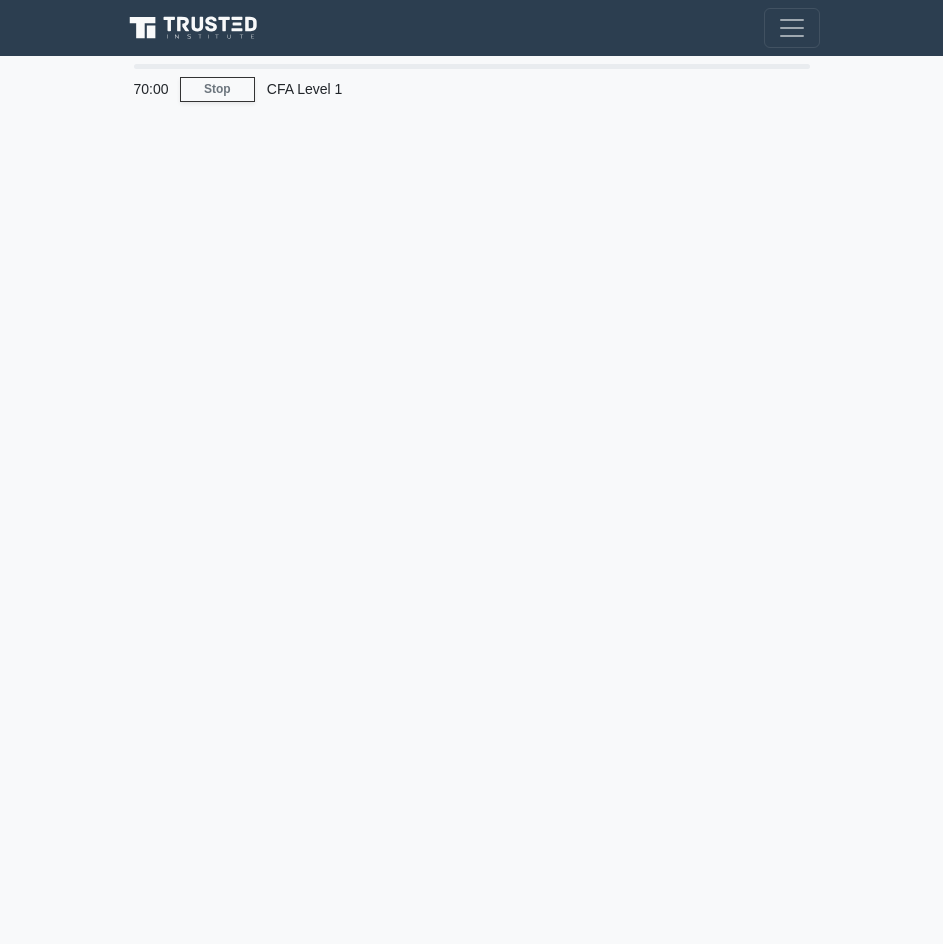 scroll, scrollTop: 0, scrollLeft: 0, axis: both 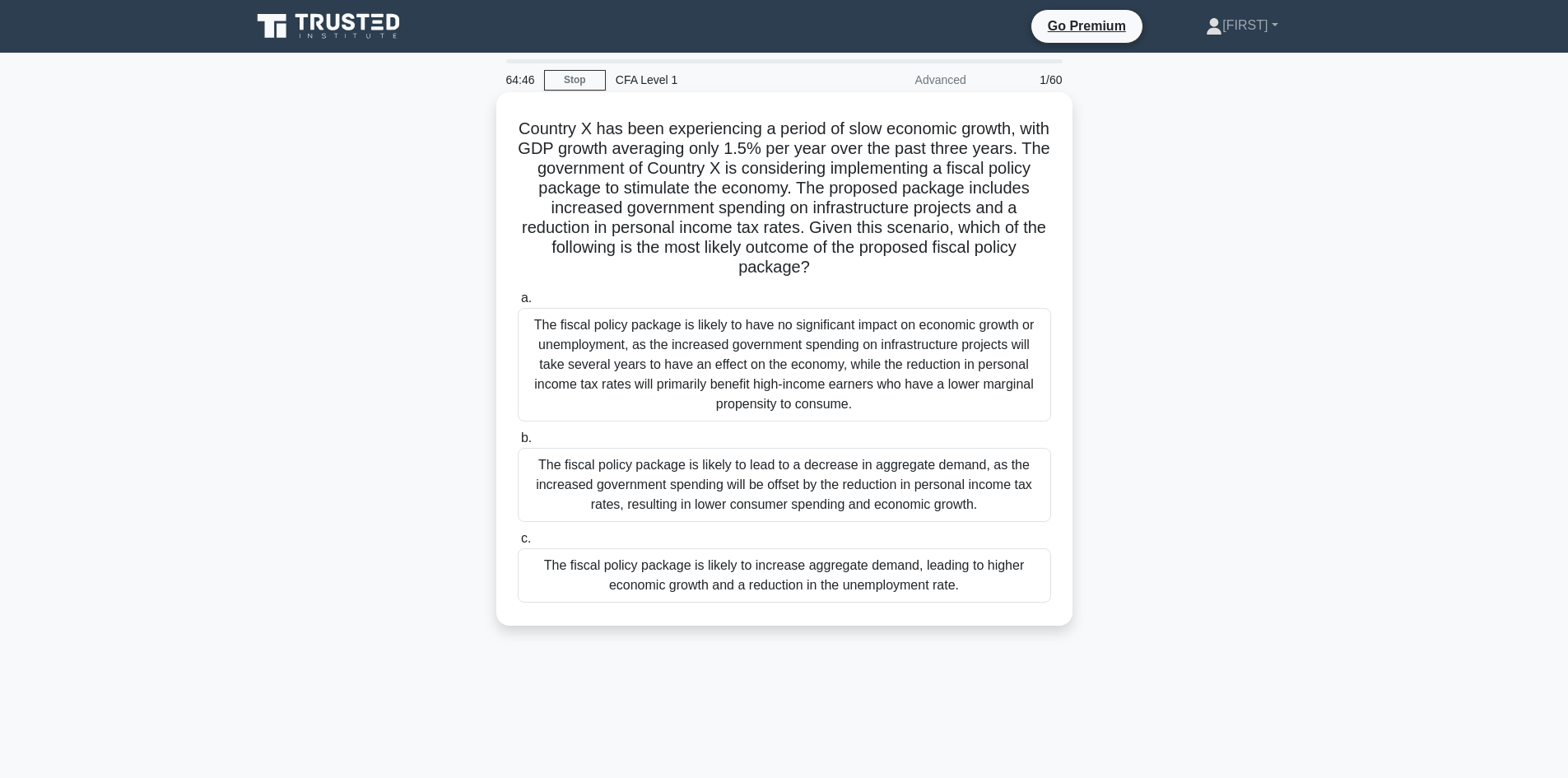 click on "Country X has been experiencing a period of slow economic growth, with GDP growth averaging only 1.5% per year over the past three years. The government of Country X is considering implementing a fiscal policy package to stimulate the economy. The proposed package includes increased government spending on infrastructure projects and a reduction in personal income tax rates. Given this scenario, which of the following is the most likely outcome of the proposed fiscal policy package?
.spinner_0XTQ{transform-origin:center;animation:spinner_y6GP .75s linear infinite}@keyframes spinner_y6GP{100%{transform:rotate(360deg)}}" at bounding box center (784, 198) 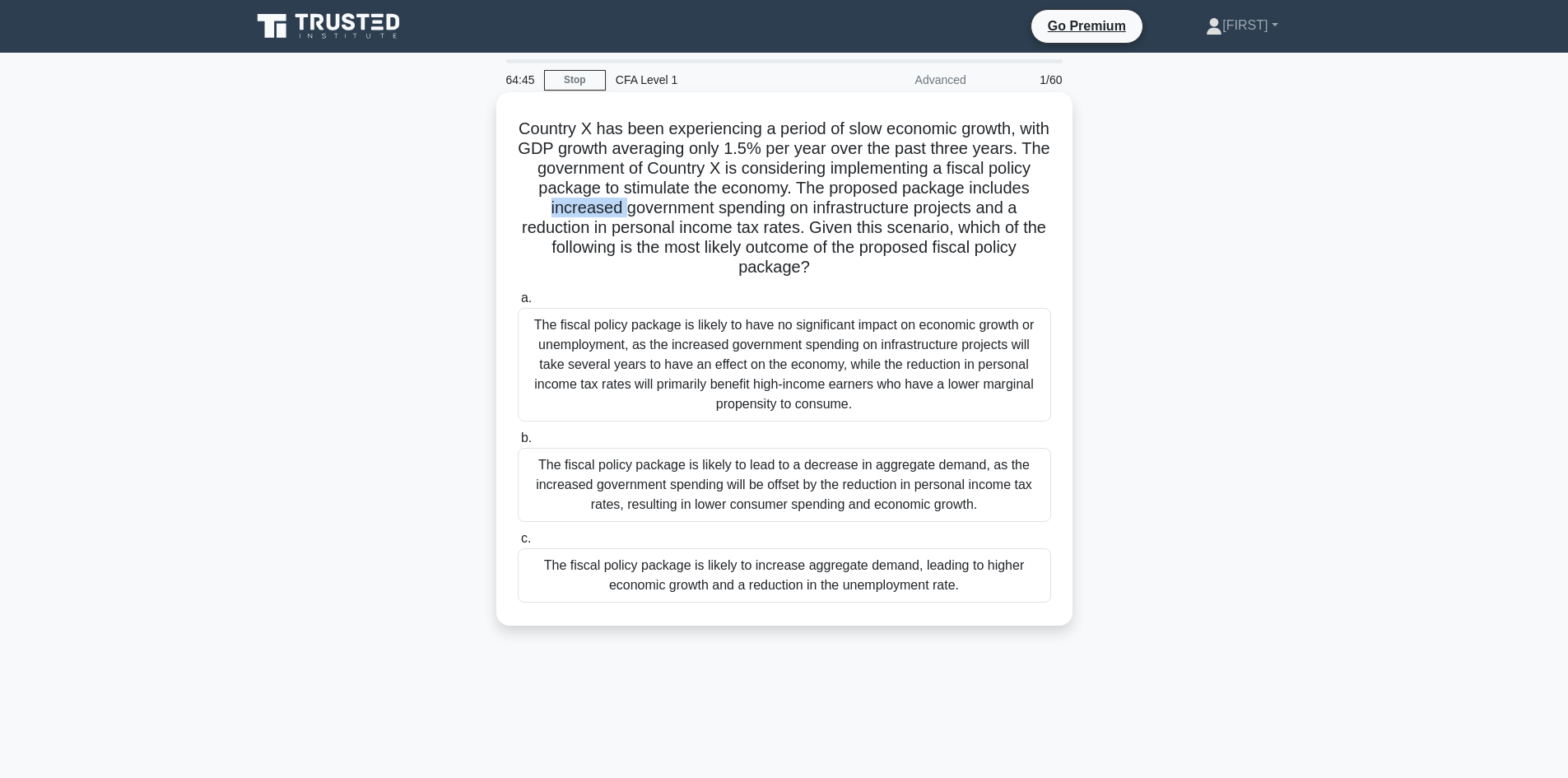 click on "Country X has been experiencing a period of slow economic growth, with GDP growth averaging only 1.5% per year over the past three years. The government of Country X is considering implementing a fiscal policy package to stimulate the economy. The proposed package includes increased government spending on infrastructure projects and a reduction in personal income tax rates. Given this scenario, which of the following is the most likely outcome of the proposed fiscal policy package?
.spinner_0XTQ{transform-origin:center;animation:spinner_y6GP .75s linear infinite}@keyframes spinner_y6GP{100%{transform:rotate(360deg)}}" at bounding box center [784, 198] 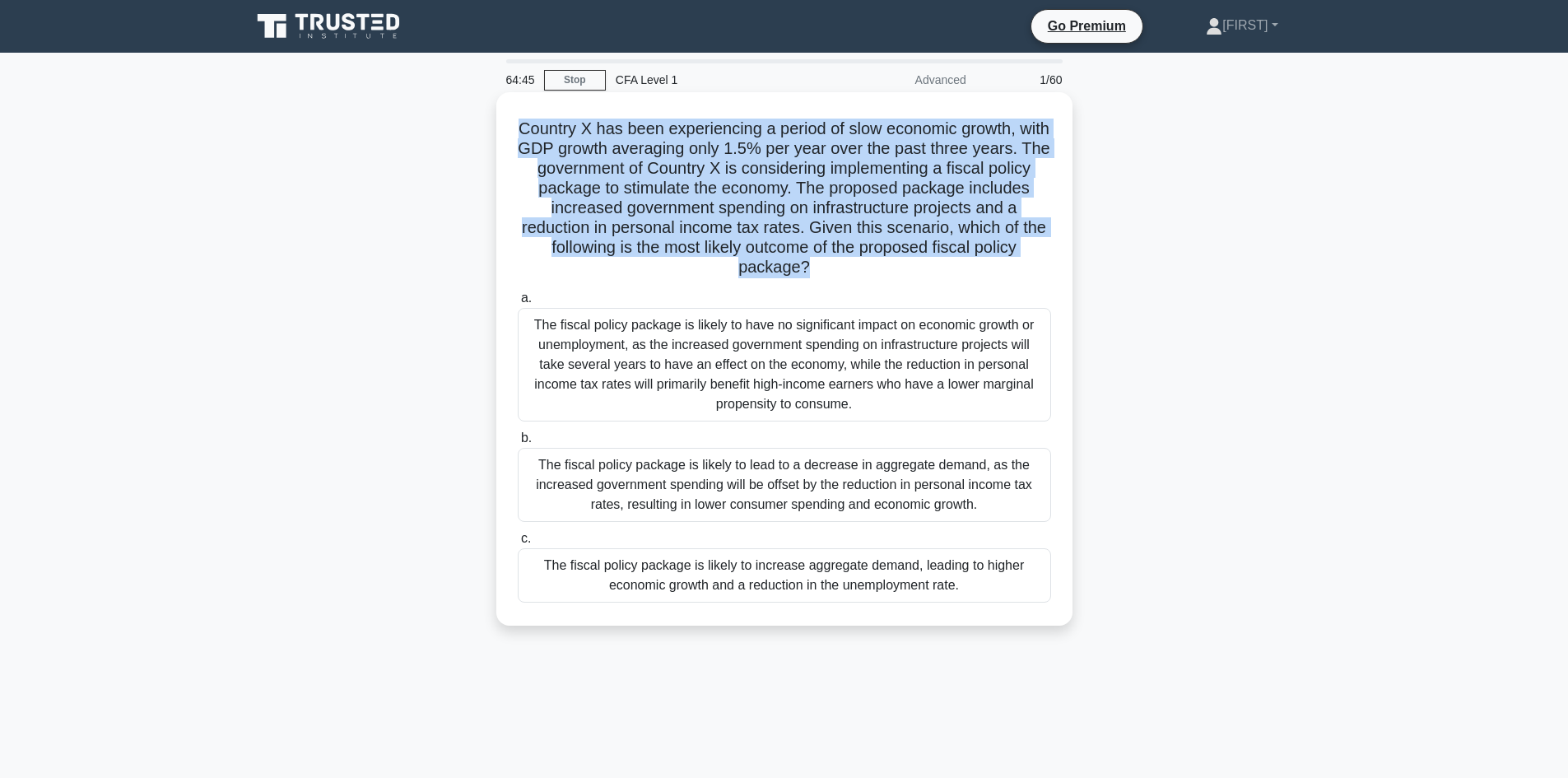 drag, startPoint x: 609, startPoint y: 205, endPoint x: 825, endPoint y: 210, distance: 216.0579 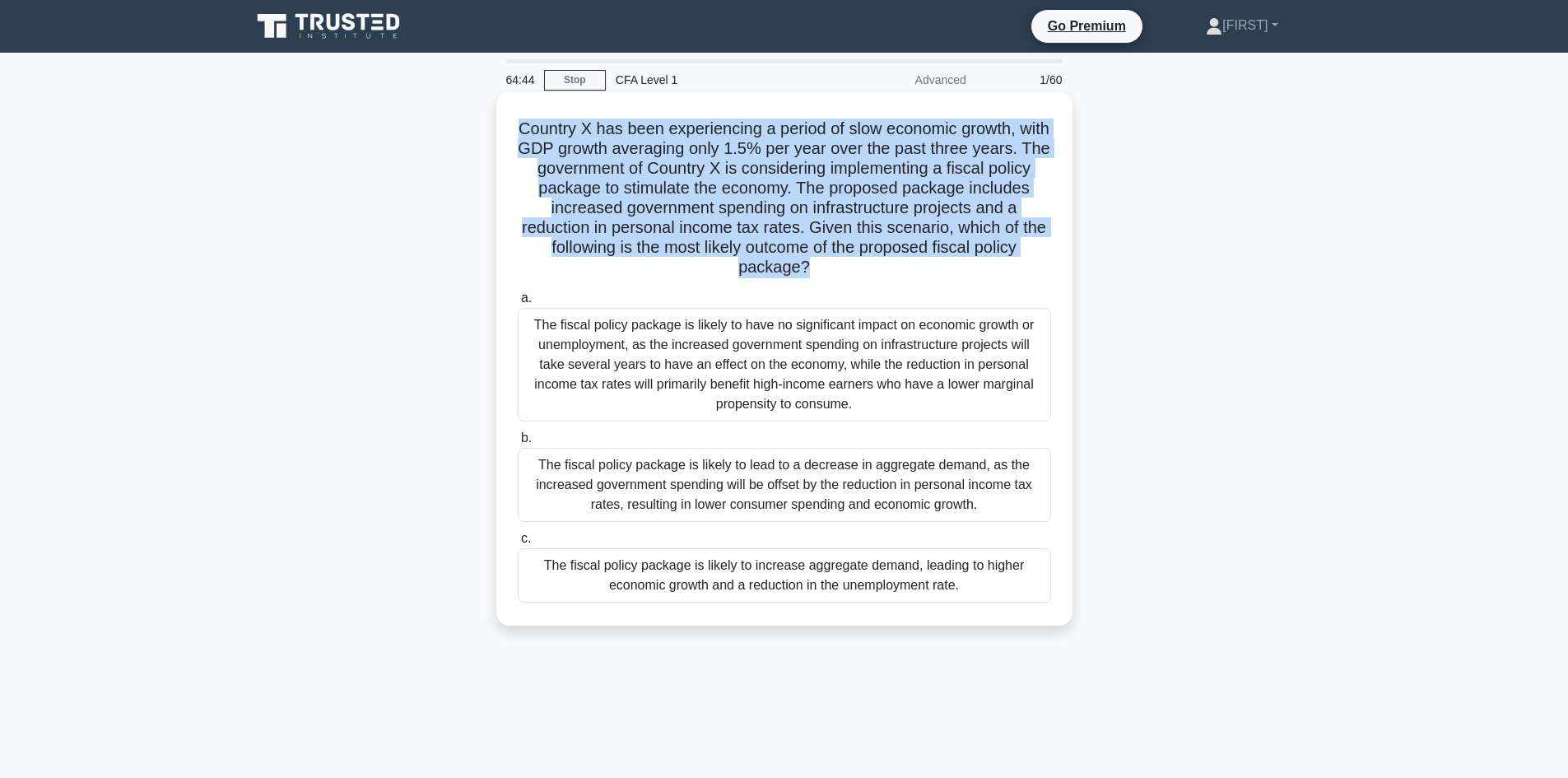 click on "Country X has been experiencing a period of slow economic growth, with GDP growth averaging only 1.5% per year over the past three years. The government of Country X is considering implementing a fiscal policy package to stimulate the economy. The proposed package includes increased government spending on infrastructure projects and a reduction in personal income tax rates. Given this scenario, which of the following is the most likely outcome of the proposed fiscal policy package?
.spinner_0XTQ{transform-origin:center;animation:spinner_y6GP .75s linear infinite}@keyframes spinner_y6GP{100%{transform:rotate(360deg)}}" at bounding box center (784, 198) 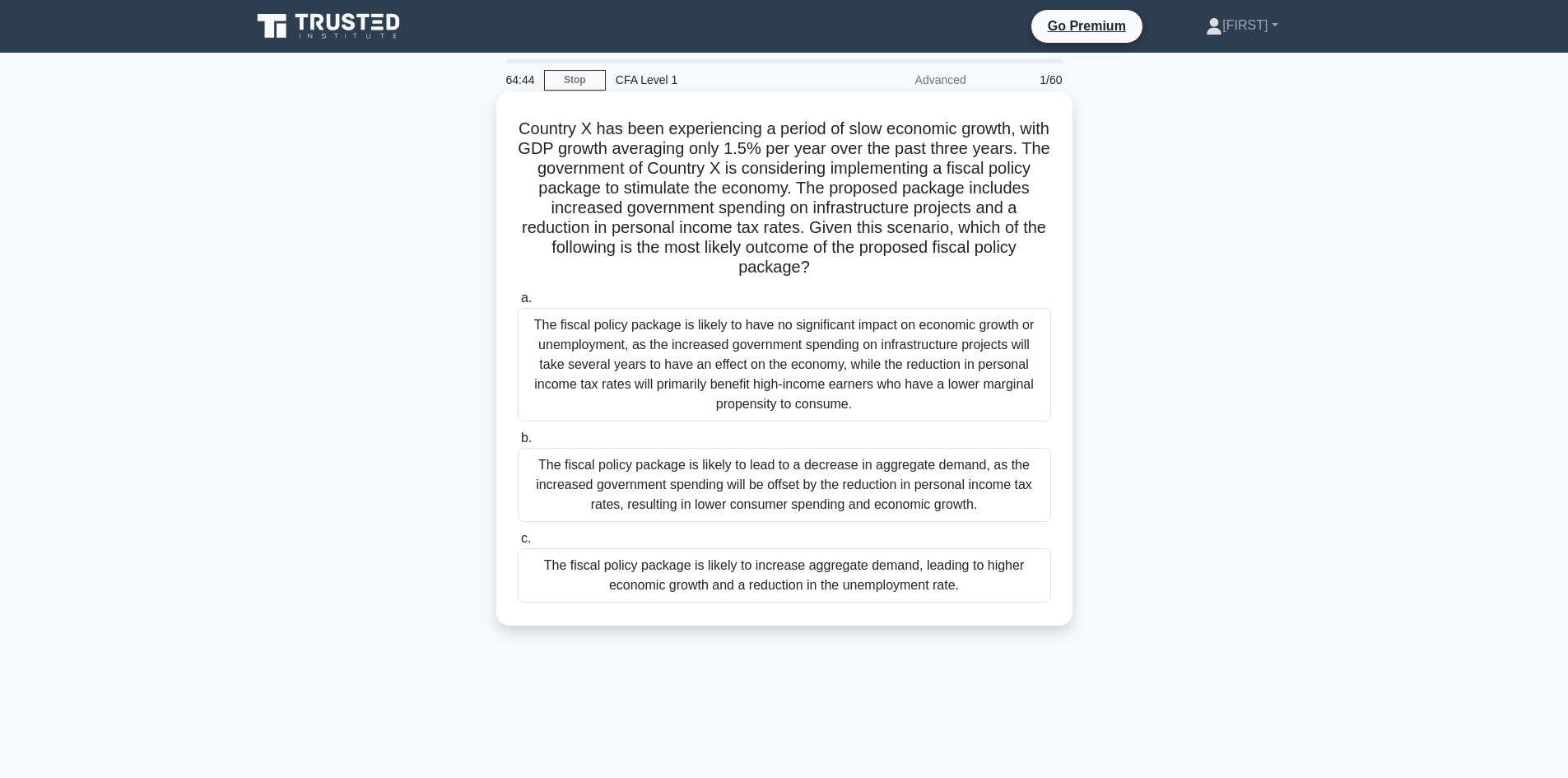 click on "Country X has been experiencing a period of slow economic growth, with GDP growth averaging only 1.5% per year over the past three years. The government of Country X is considering implementing a fiscal policy package to stimulate the economy. The proposed package includes increased government spending on infrastructure projects and a reduction in personal income tax rates. Given this scenario, which of the following is the most likely outcome of the proposed fiscal policy package?
.spinner_0XTQ{transform-origin:center;animation:spinner_y6GP .75s linear infinite}@keyframes spinner_y6GP{100%{transform:rotate(360deg)}}" at bounding box center [784, 198] 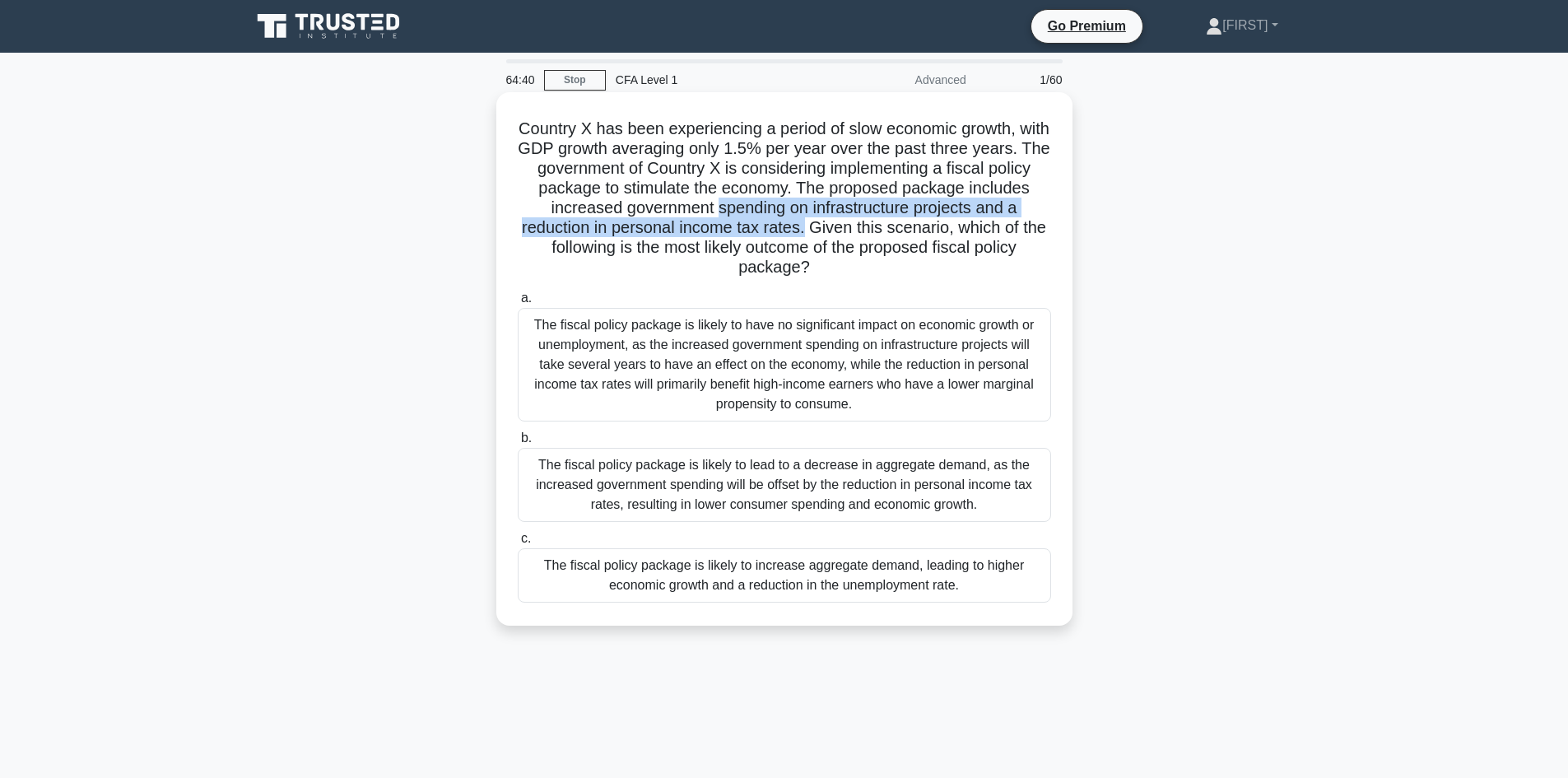 drag, startPoint x: 807, startPoint y: 211, endPoint x: 822, endPoint y: 235, distance: 28.301943 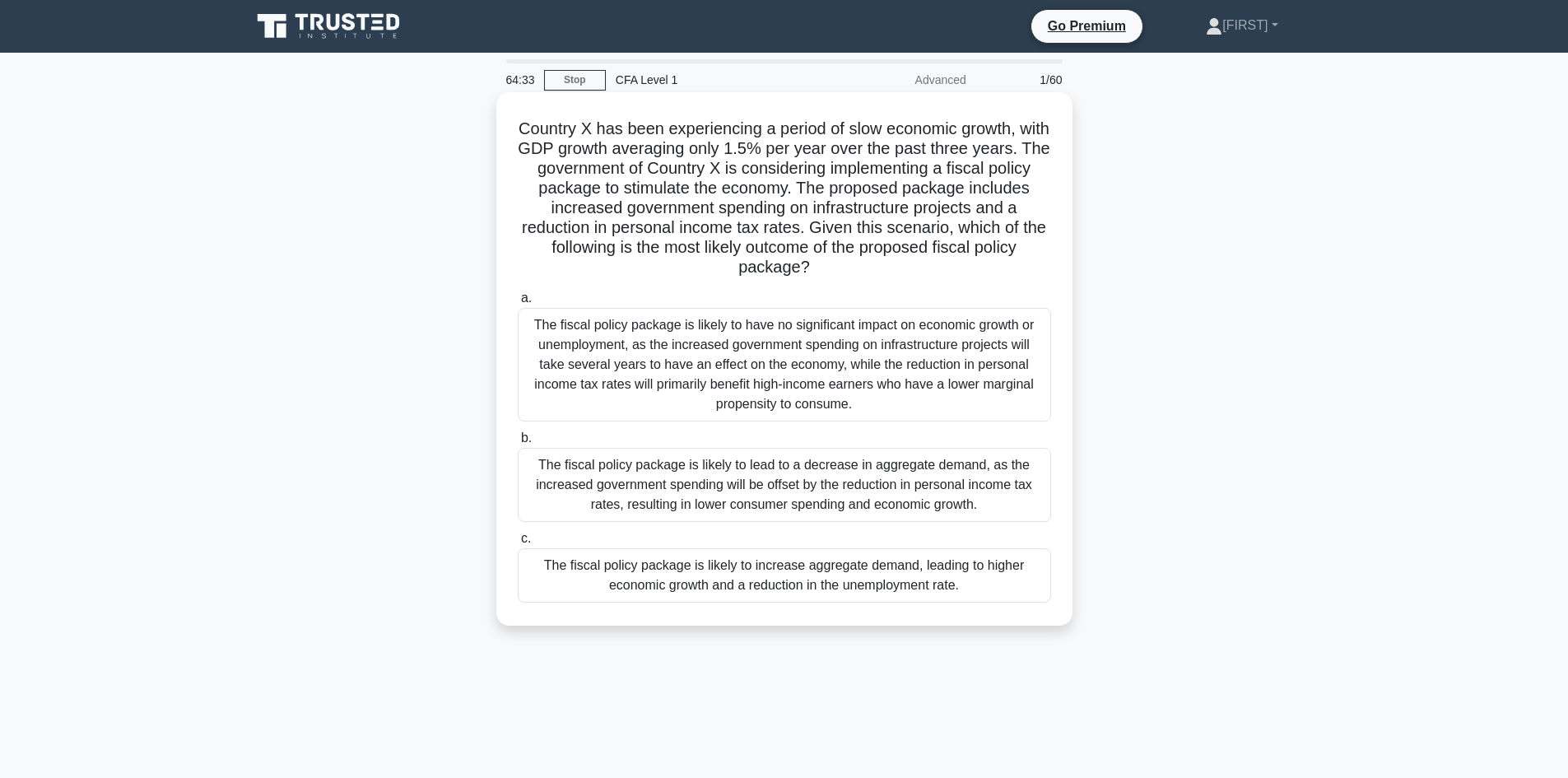 click on "Country X has been experiencing a period of slow economic growth, with GDP growth averaging only 1.5% per year over the past three years. The government of Country X is considering implementing a fiscal policy package to stimulate the economy. The proposed package includes increased government spending on infrastructure projects and a reduction in personal income tax rates. Given this scenario, which of the following is the most likely outcome of the proposed fiscal policy package?
.spinner_0XTQ{transform-origin:center;animation:spinner_y6GP .75s linear infinite}@keyframes spinner_y6GP{100%{transform:rotate(360deg)}}" at bounding box center (784, 198) 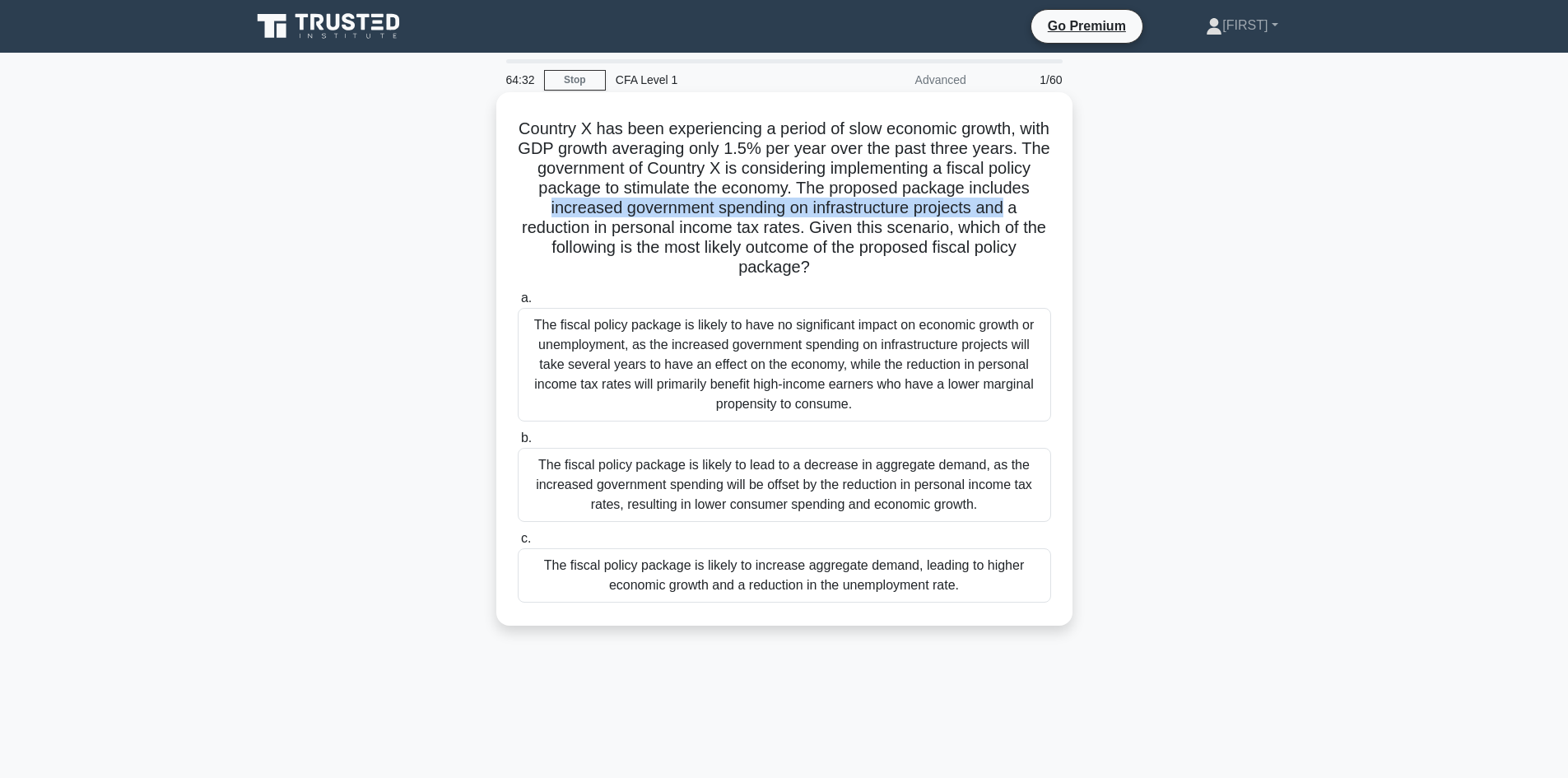 drag, startPoint x: 618, startPoint y: 207, endPoint x: 1041, endPoint y: 243, distance: 424.5292 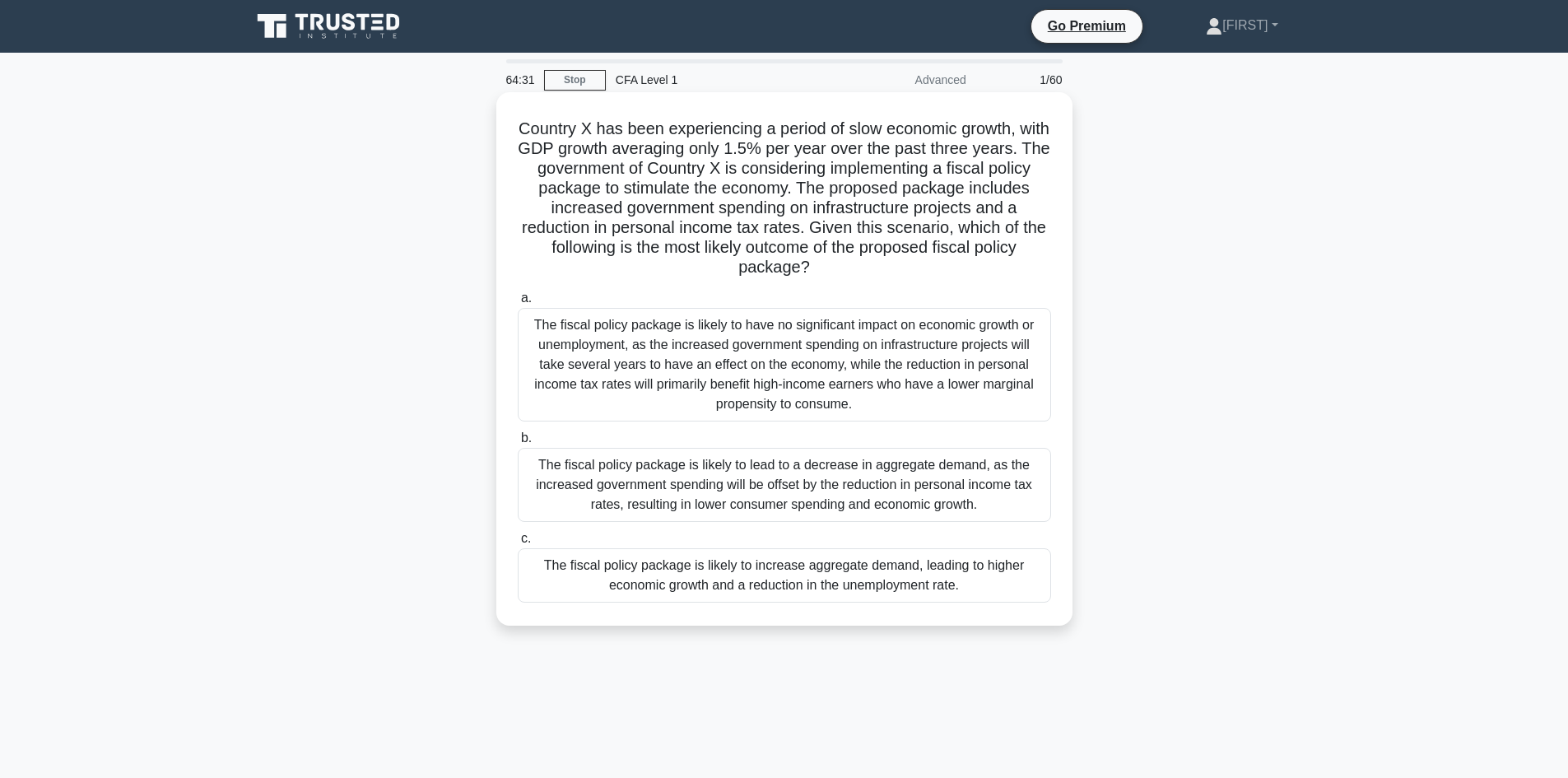 click on "The fiscal policy package is likely to have no significant impact on economic growth or unemployment, as the increased government spending on infrastructure projects will take several years to have an effect on the economy, while the reduction in personal income tax rates will primarily benefit high-income earners who have a lower marginal propensity to consume." at bounding box center (784, 365) 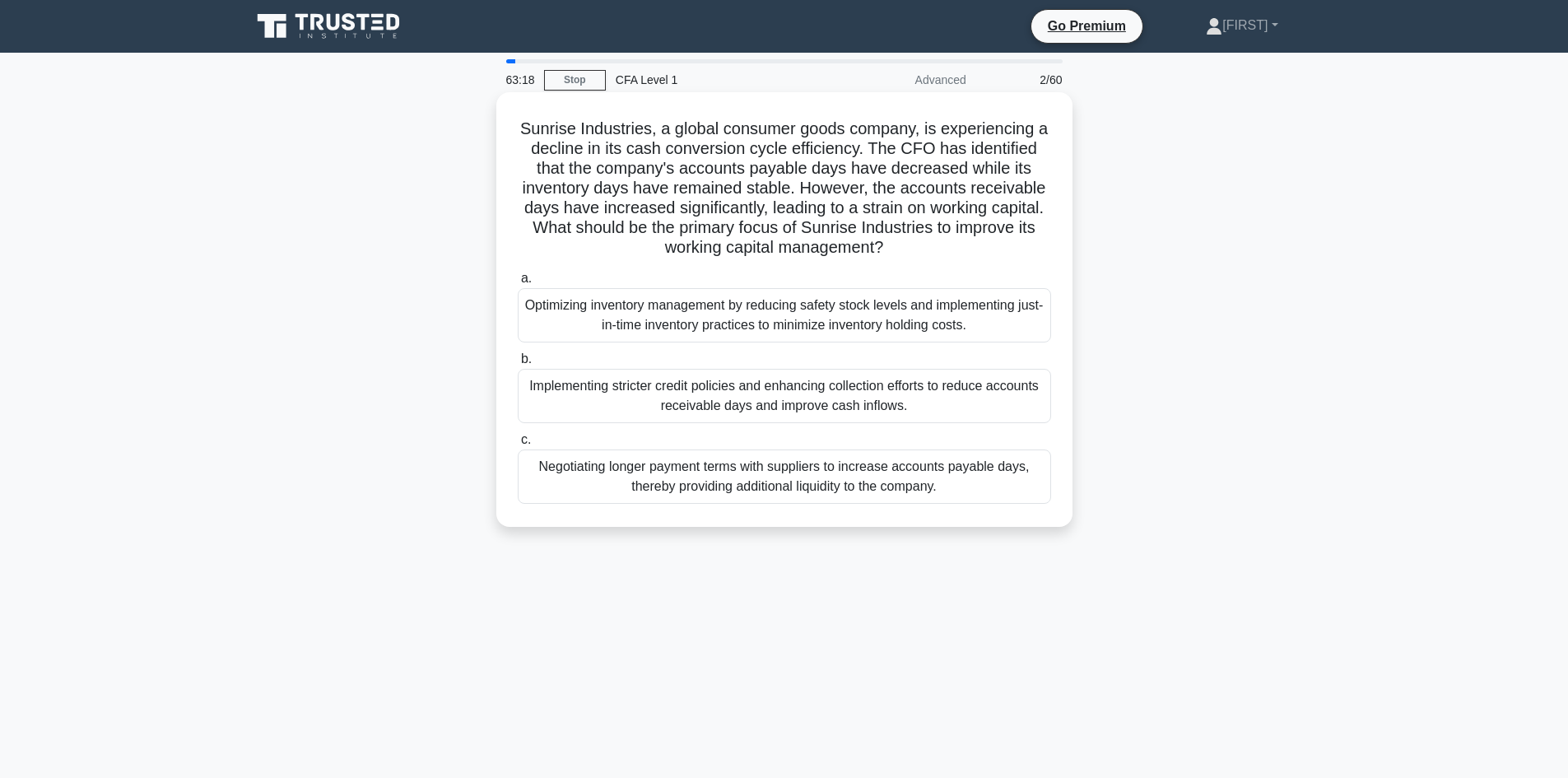 click on "Implementing stricter credit policies and enhancing collection efforts to reduce accounts receivable days and improve cash inflows." at bounding box center [784, 396] 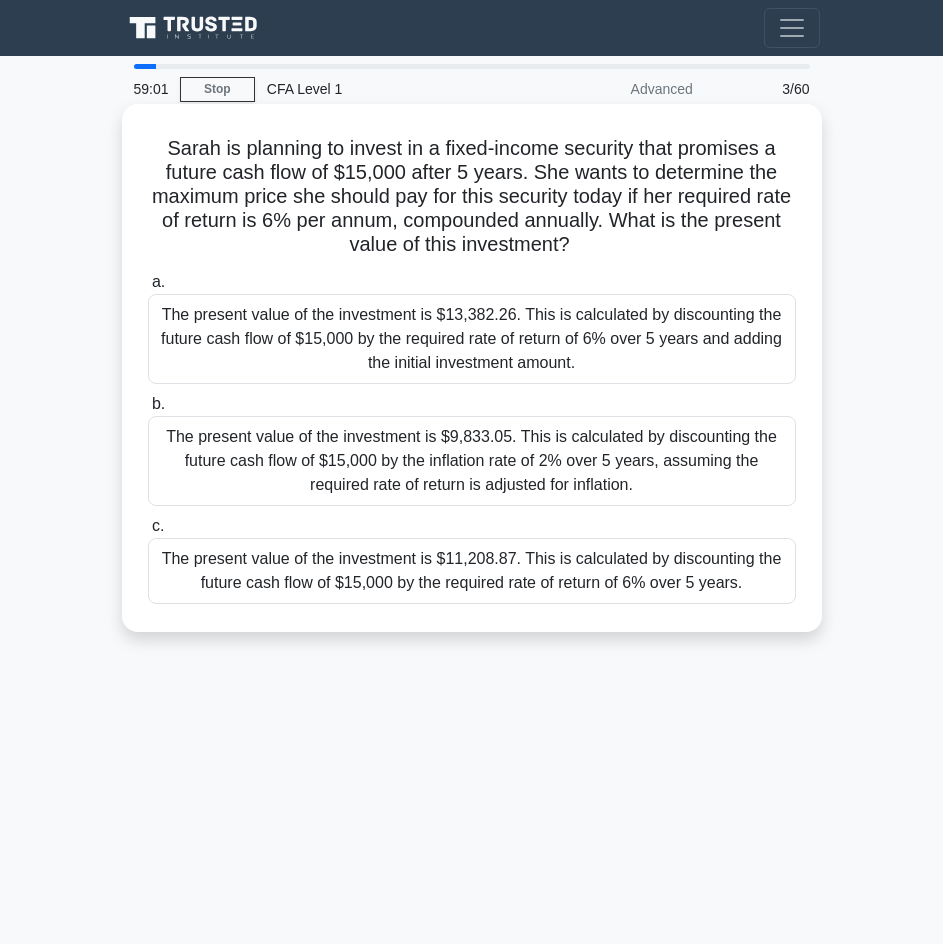 click on "The present value of the investment is $11,208.87. This is calculated by discounting the future cash flow of $15,000 by the required rate of return of 6% over 5 years." at bounding box center (472, 571) 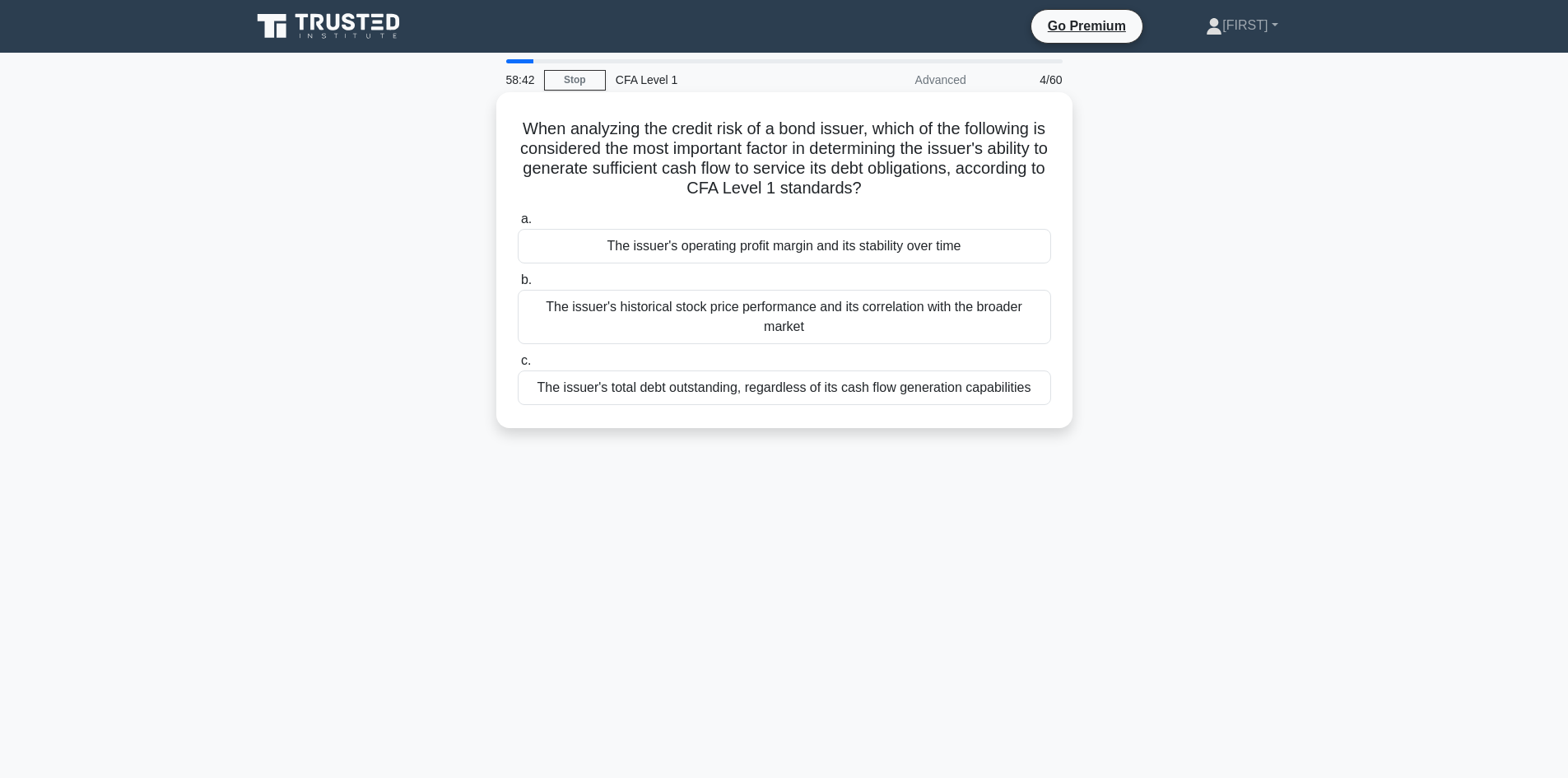 click on "The issuer's total debt outstanding, regardless of its cash flow generation capabilities" at bounding box center [784, 388] 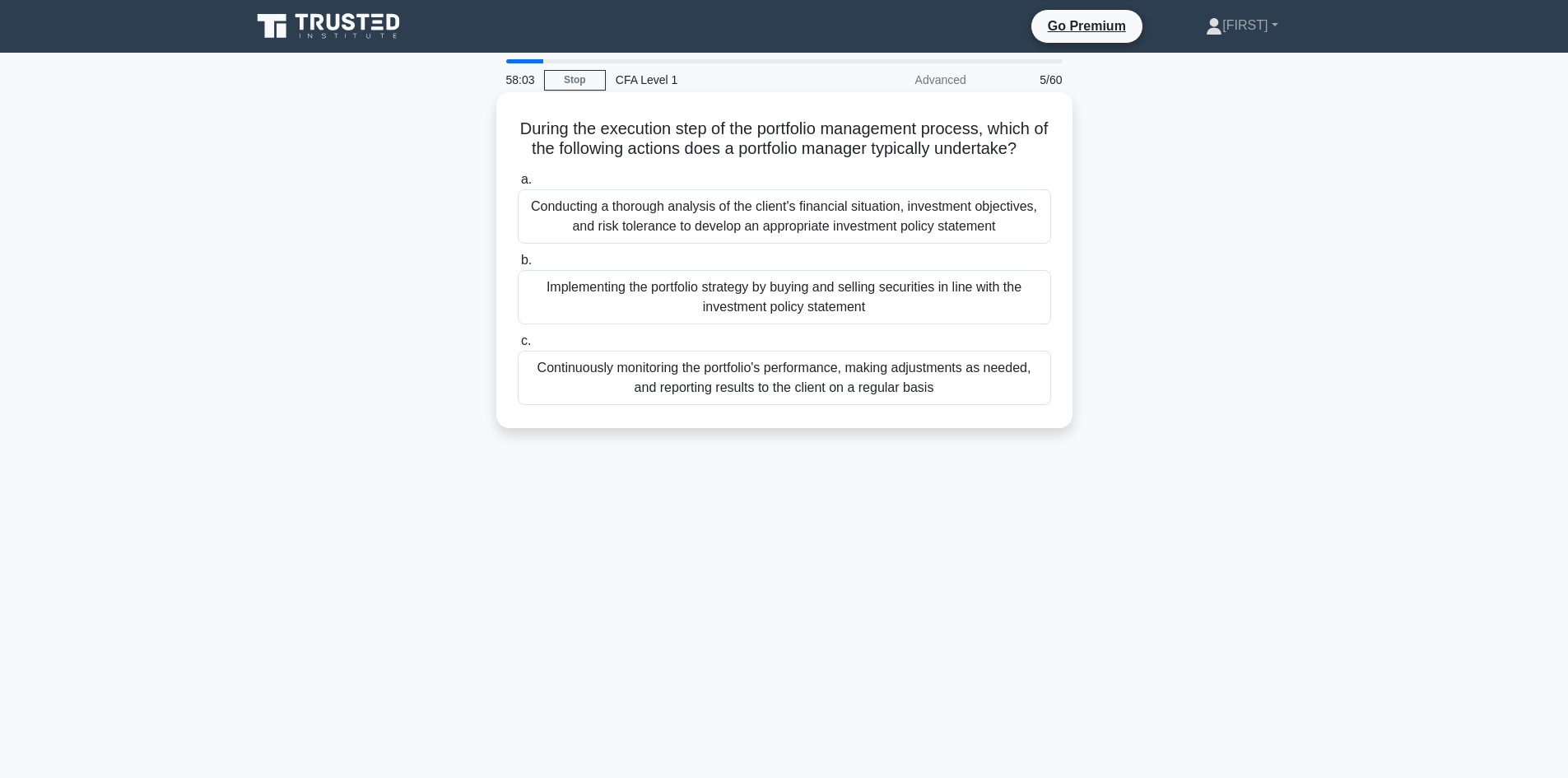 click on "Implementing the portfolio strategy by buying and selling securities in line with the investment policy statement" at bounding box center [784, 297] 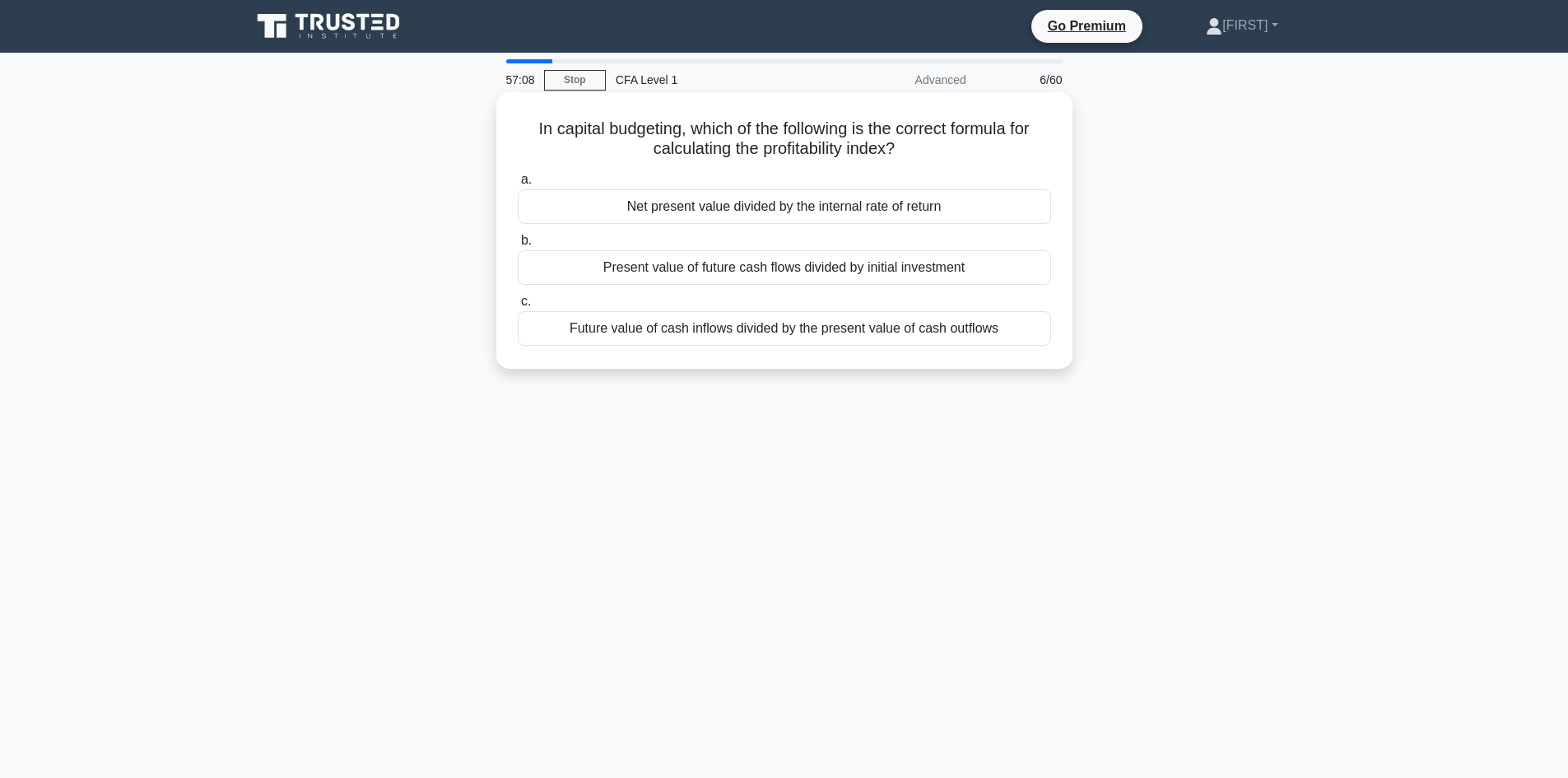 click on "Present value of future cash flows divided by initial investment" at bounding box center [784, 268] 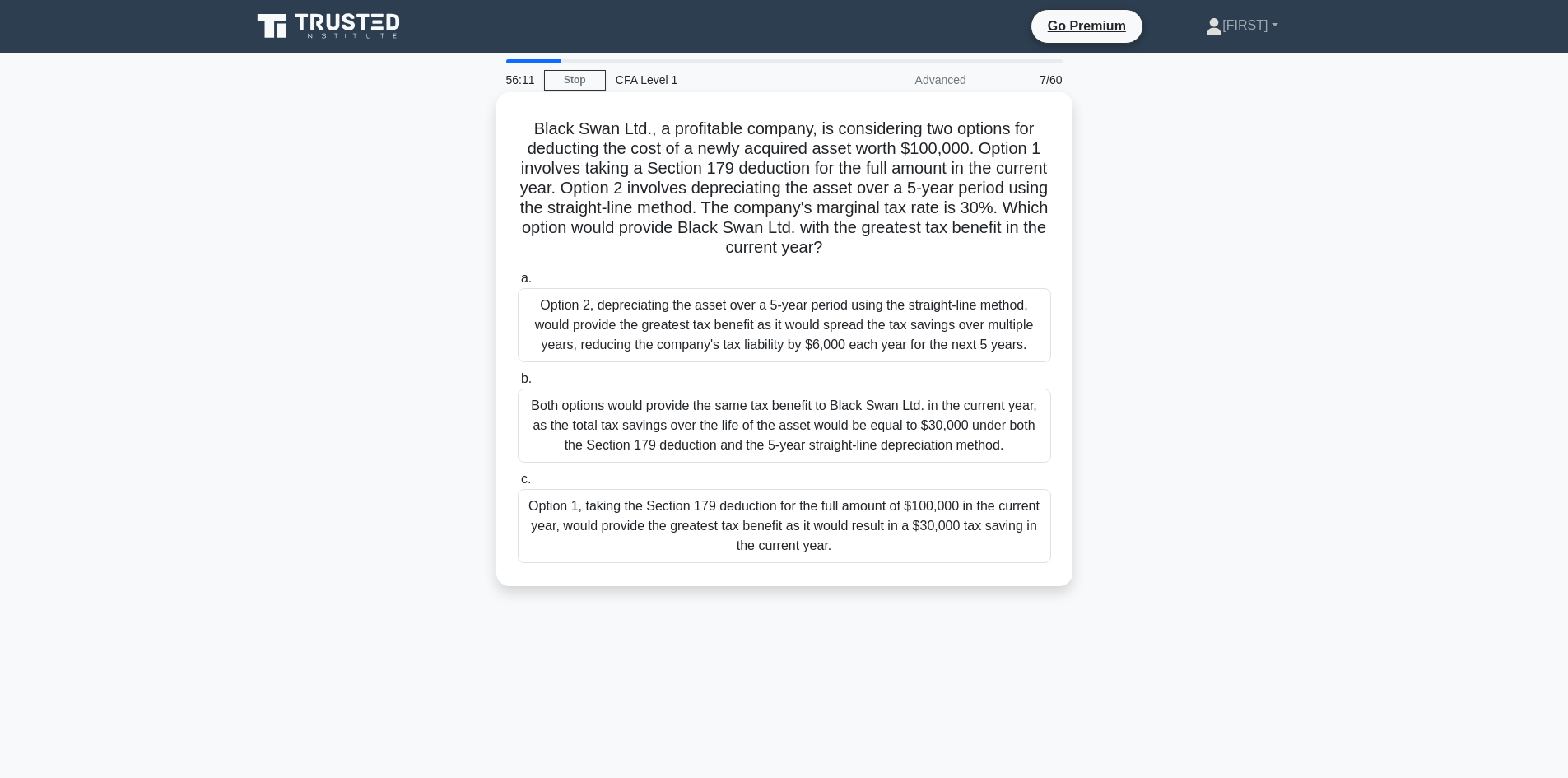 click on "Option 1, taking the Section 179 deduction for the full amount of $100,000 in the current year, would provide the greatest tax benefit as it would result in a $30,000 tax saving in the current year." at bounding box center [784, 526] 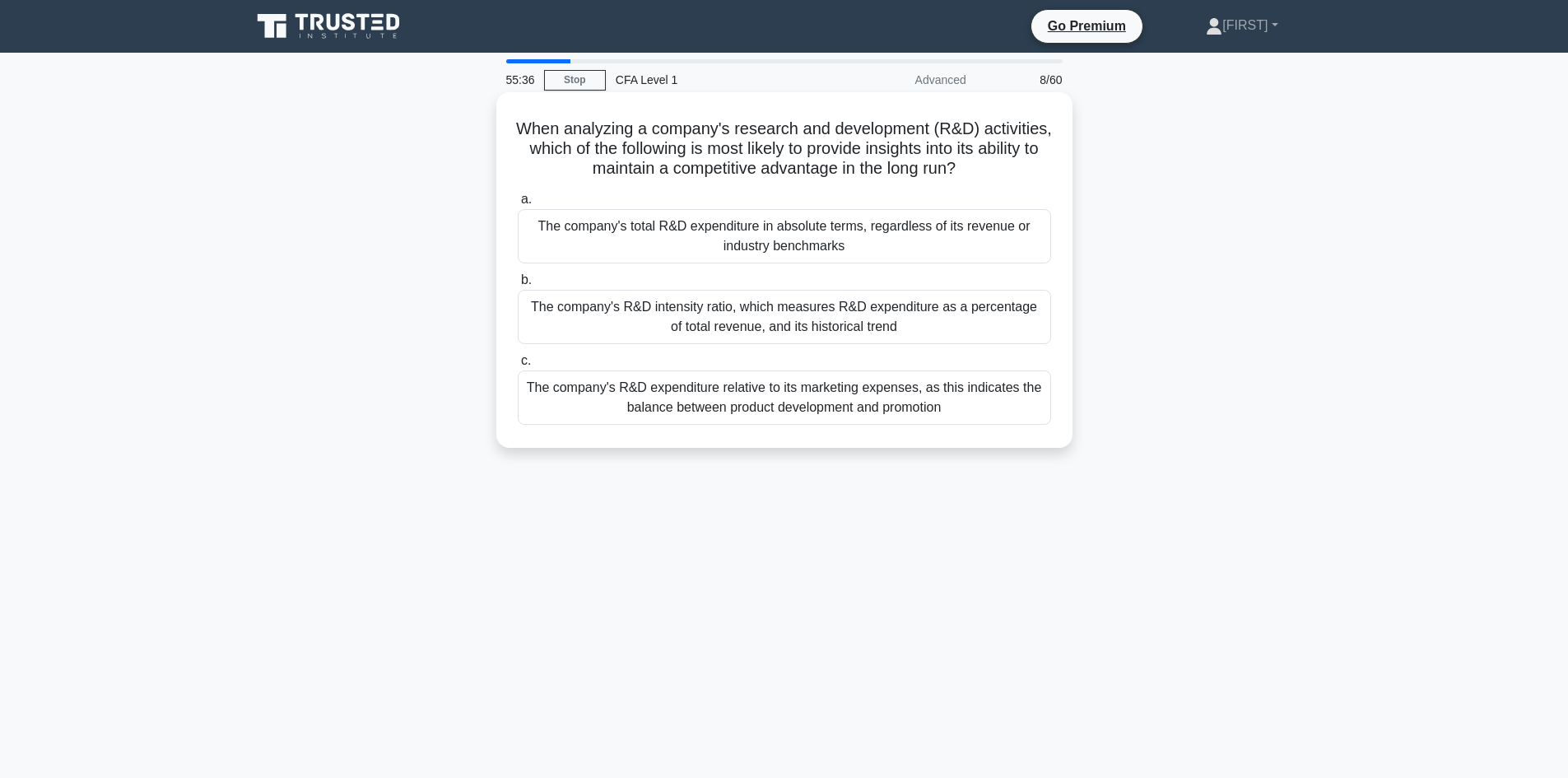 click on "The company's R&D intensity ratio, which measures R&D expenditure as a percentage of total revenue, and its historical trend" at bounding box center [784, 317] 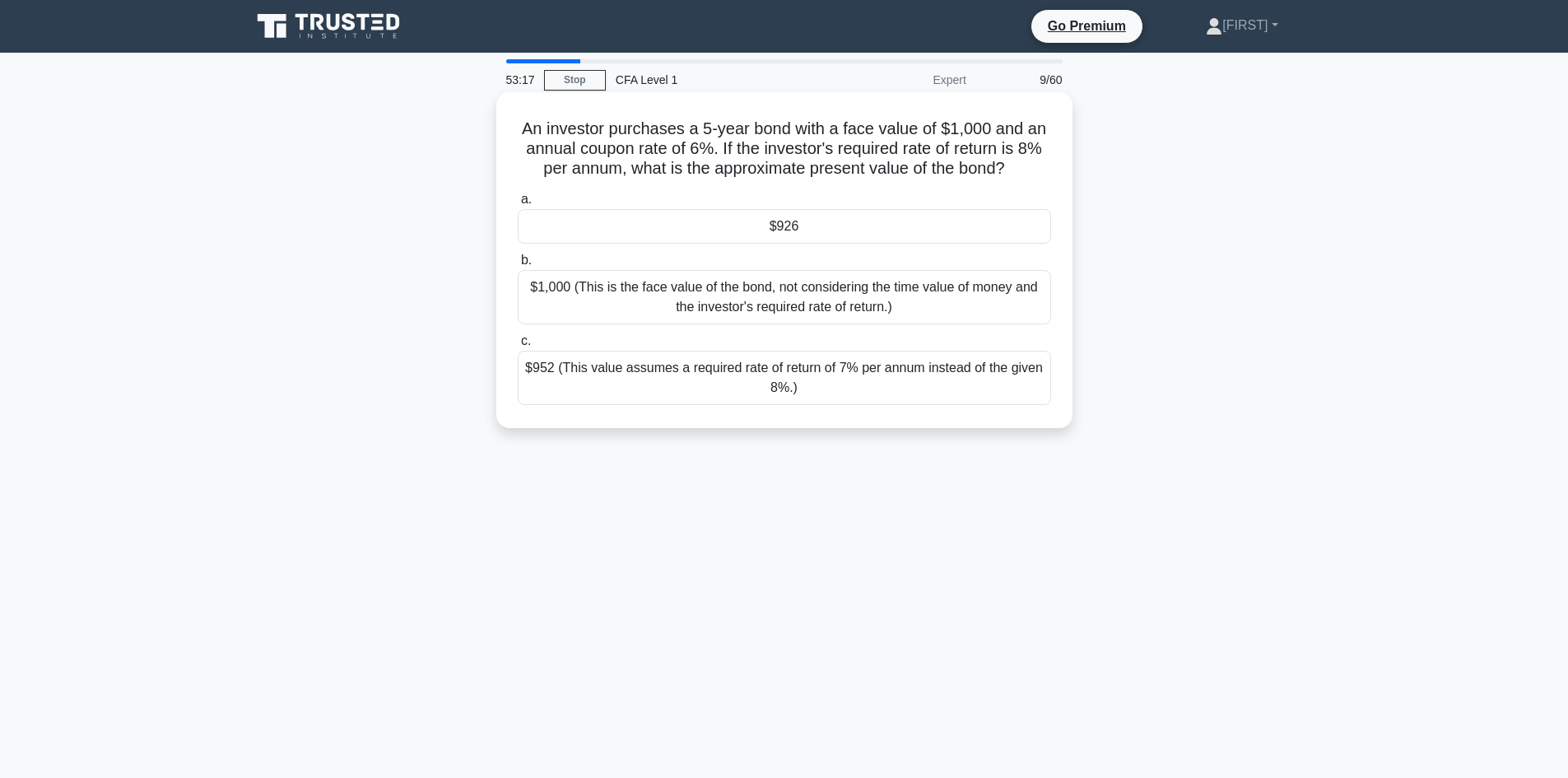click on "An investor purchases a 5-year bond with a face value of $1,000 and an annual coupon rate of 6%. If the investor's required rate of return is 8% per annum, what is the approximate present value of the bond?
.spinner_0XTQ{transform-origin:center;animation:spinner_y6GP .75s linear infinite}@keyframes spinner_y6GP{100%{transform:rotate(360deg)}}" at bounding box center [784, 149] 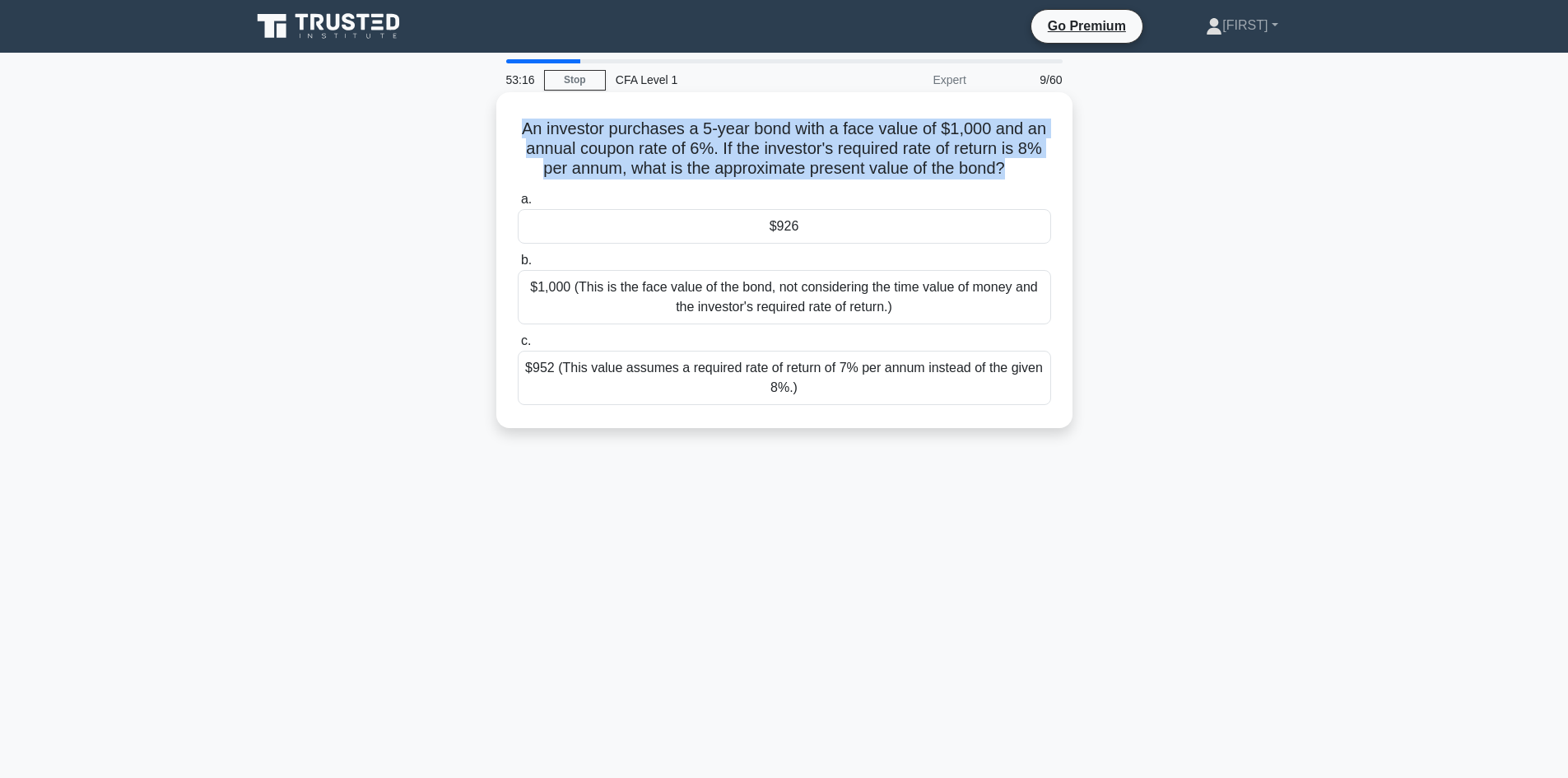 drag, startPoint x: 520, startPoint y: 129, endPoint x: 1008, endPoint y: 165, distance: 489.3261 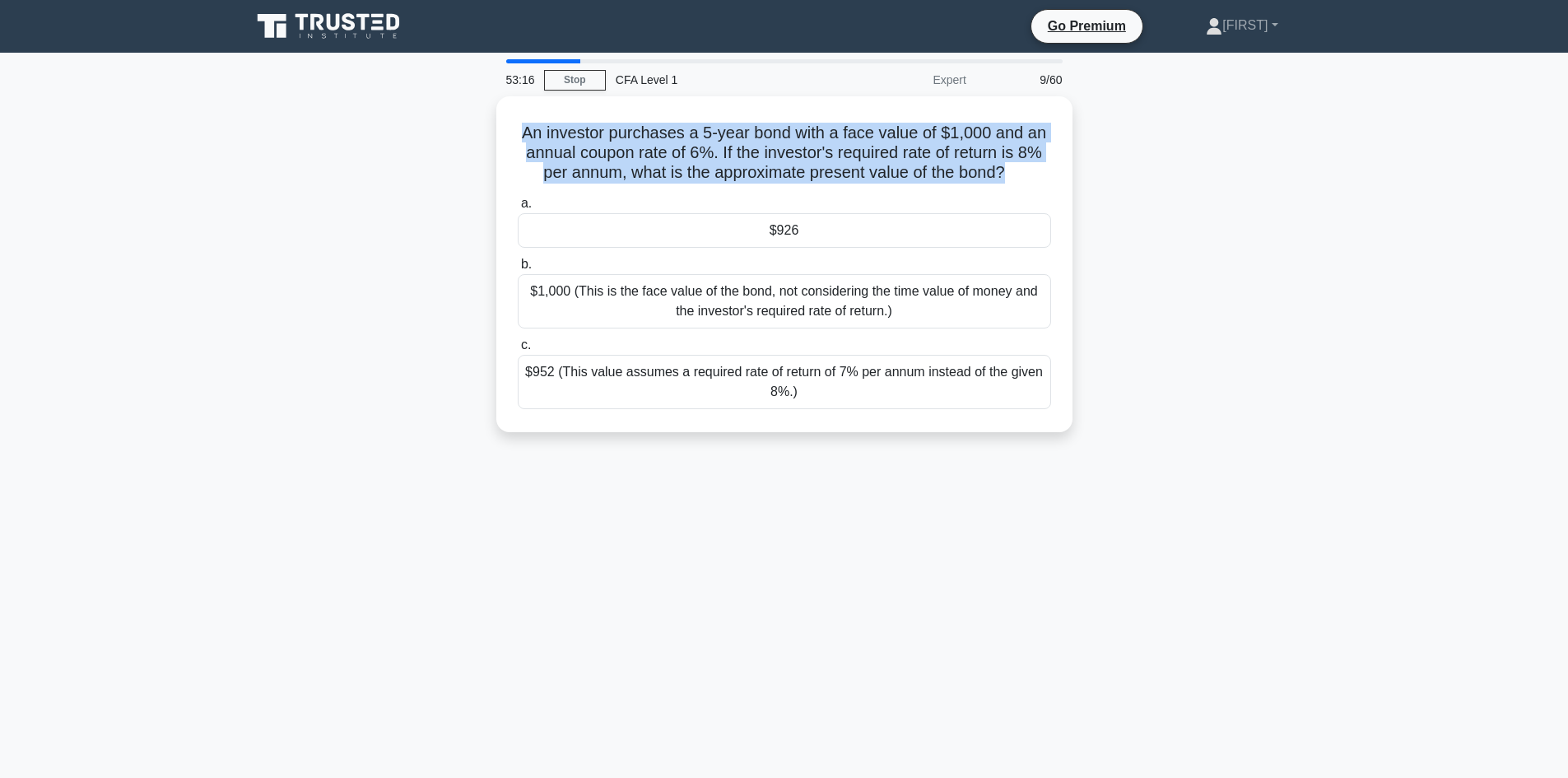 copy on "An investor purchases a 5-year bond with a face value of $1,000 and an annual coupon rate of 6%. If the investor's required rate of return is 8% per annum, what is the approximate present value of the bond?" 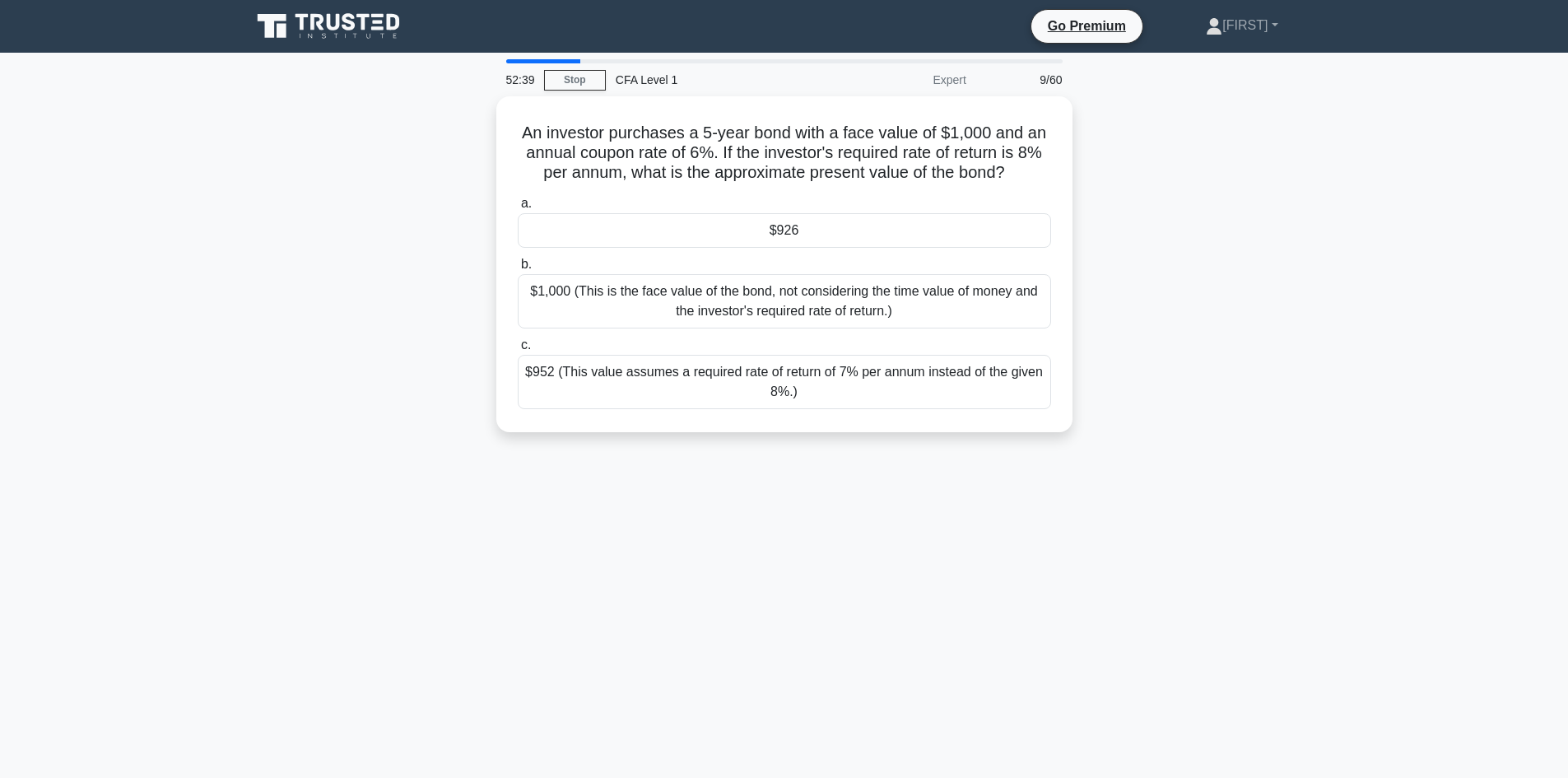 click on "An investor purchases a 5-year bond with a face value of $1,000 and an annual coupon rate of 6%. If the investor's required rate of return is 8% per annum, what is the approximate present value of the bond?
.spinner_0XTQ{transform-origin:center;animation:spinner_y6GP .75s linear infinite}@keyframes spinner_y6GP{100%{transform:rotate(360deg)}}
a.
$926
b. c." at bounding box center [784, 274] 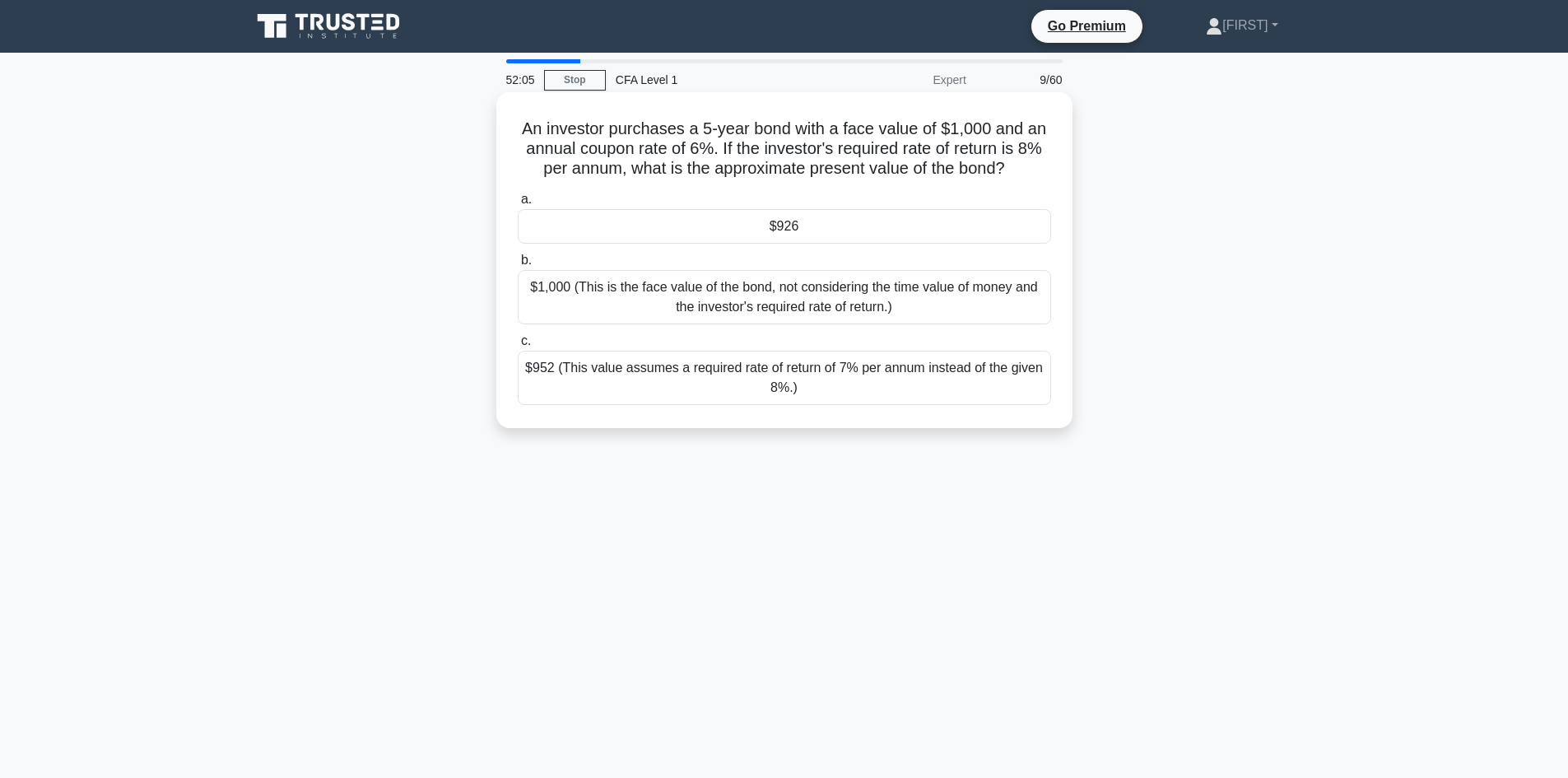 click on "$926" at bounding box center (784, 226) 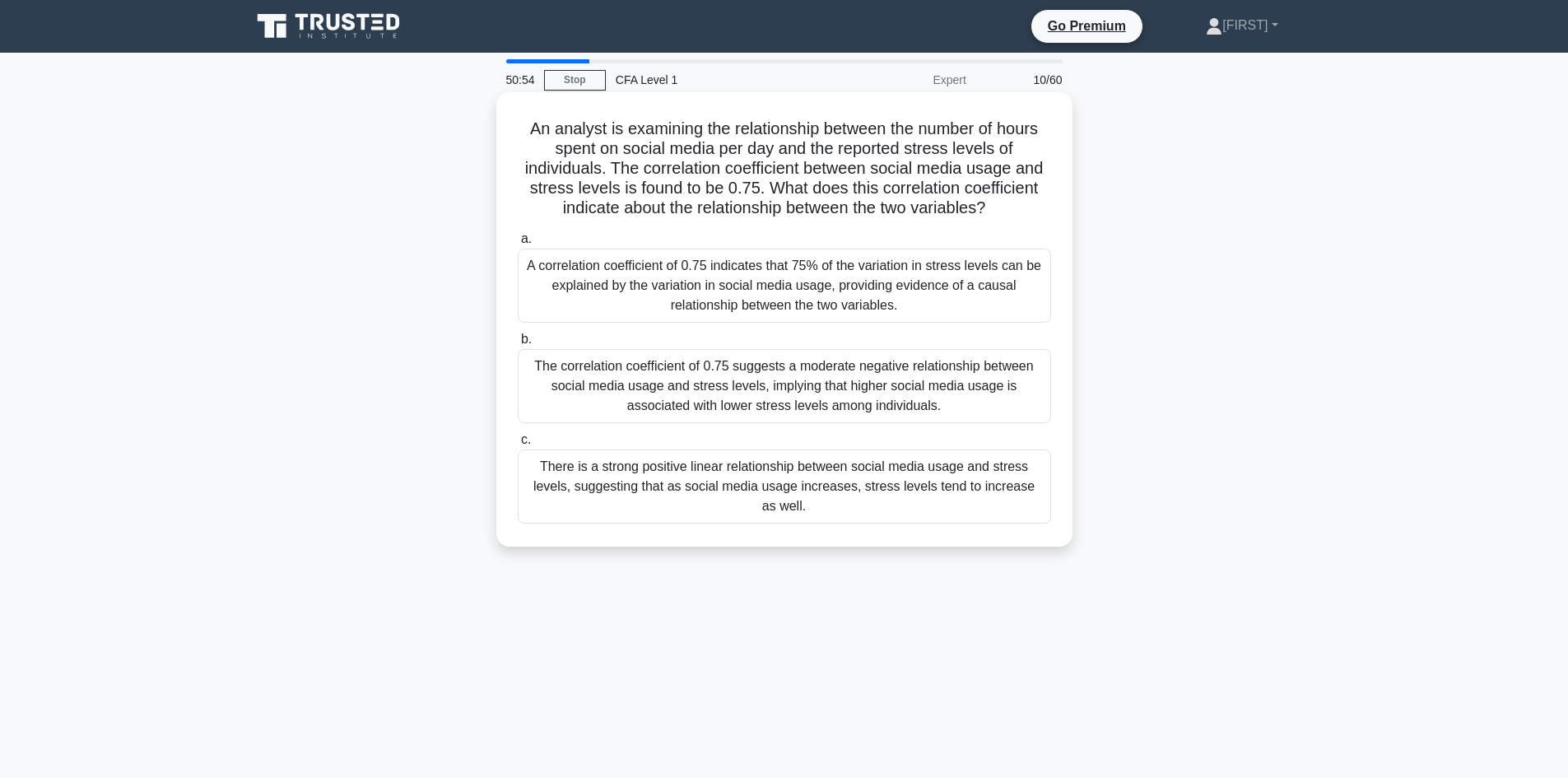 click on "There is a strong positive linear relationship between social media usage and stress levels, suggesting that as social media usage increases, stress levels tend to increase as well." at bounding box center [784, 487] 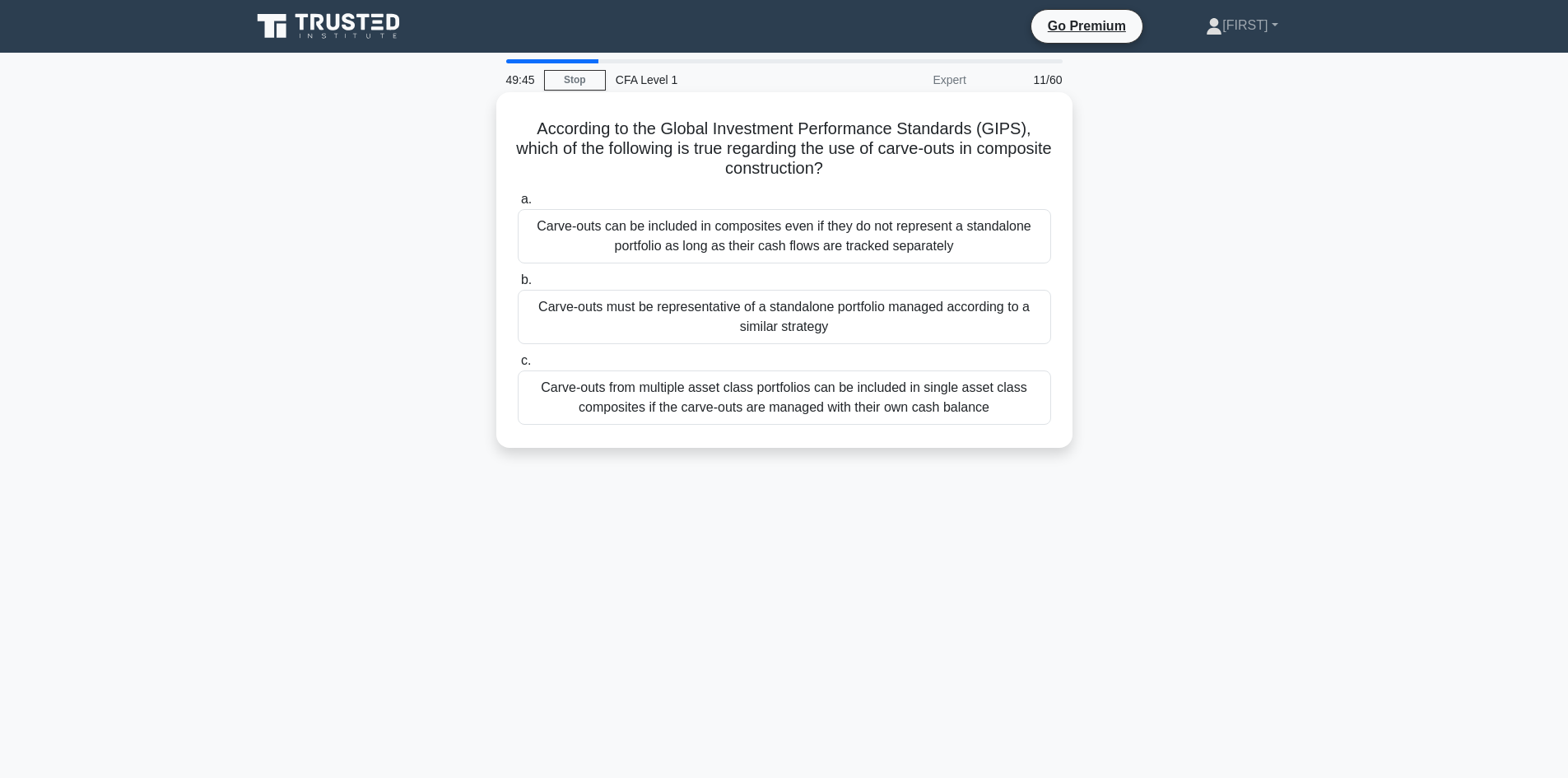 click on "Carve-outs can be included in composites even if they do not represent a standalone portfolio as long as their cash flows are tracked separately" at bounding box center [784, 236] 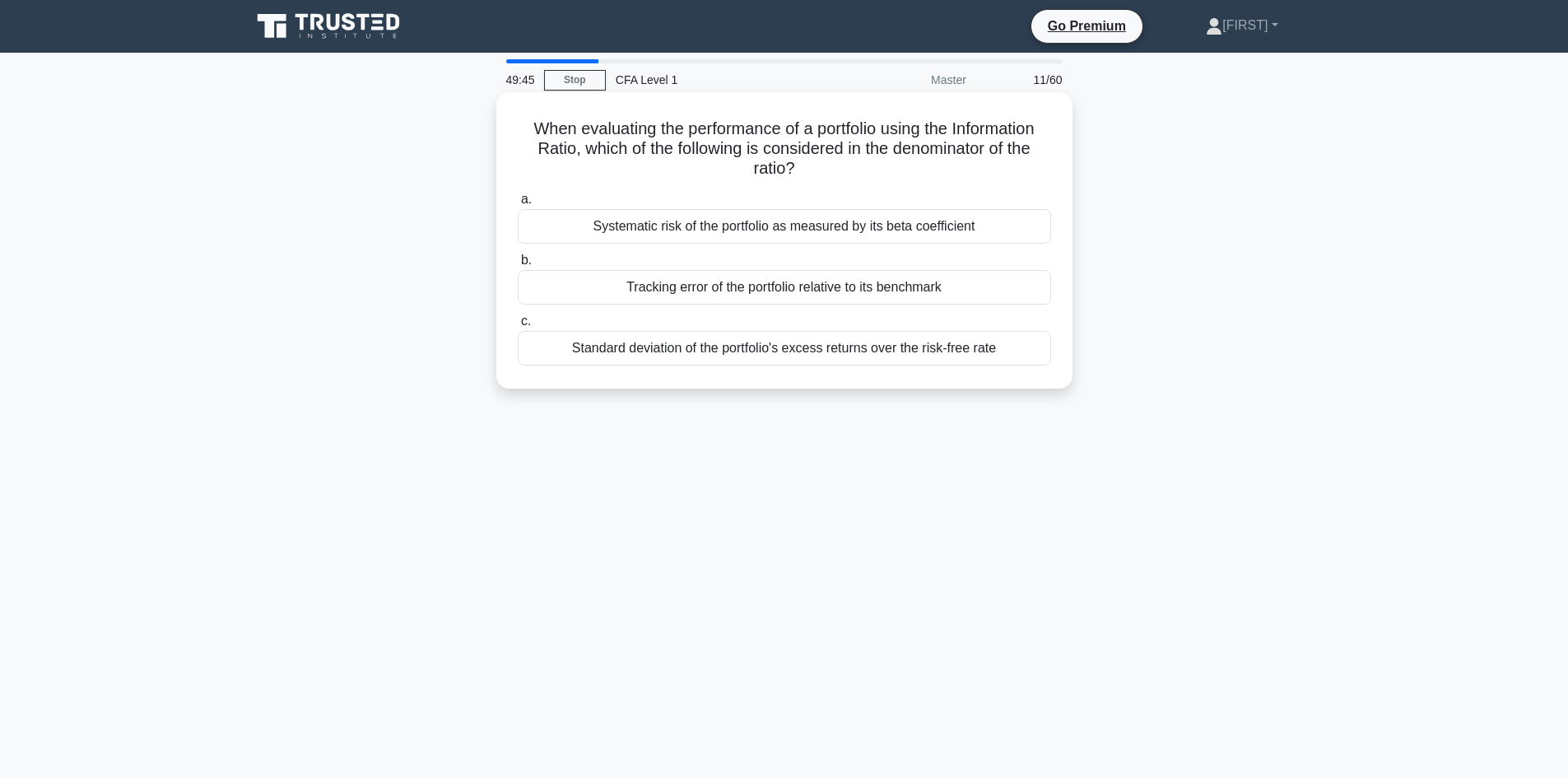 click on "Systematic risk of the portfolio as measured by its beta coefficient" at bounding box center (784, 226) 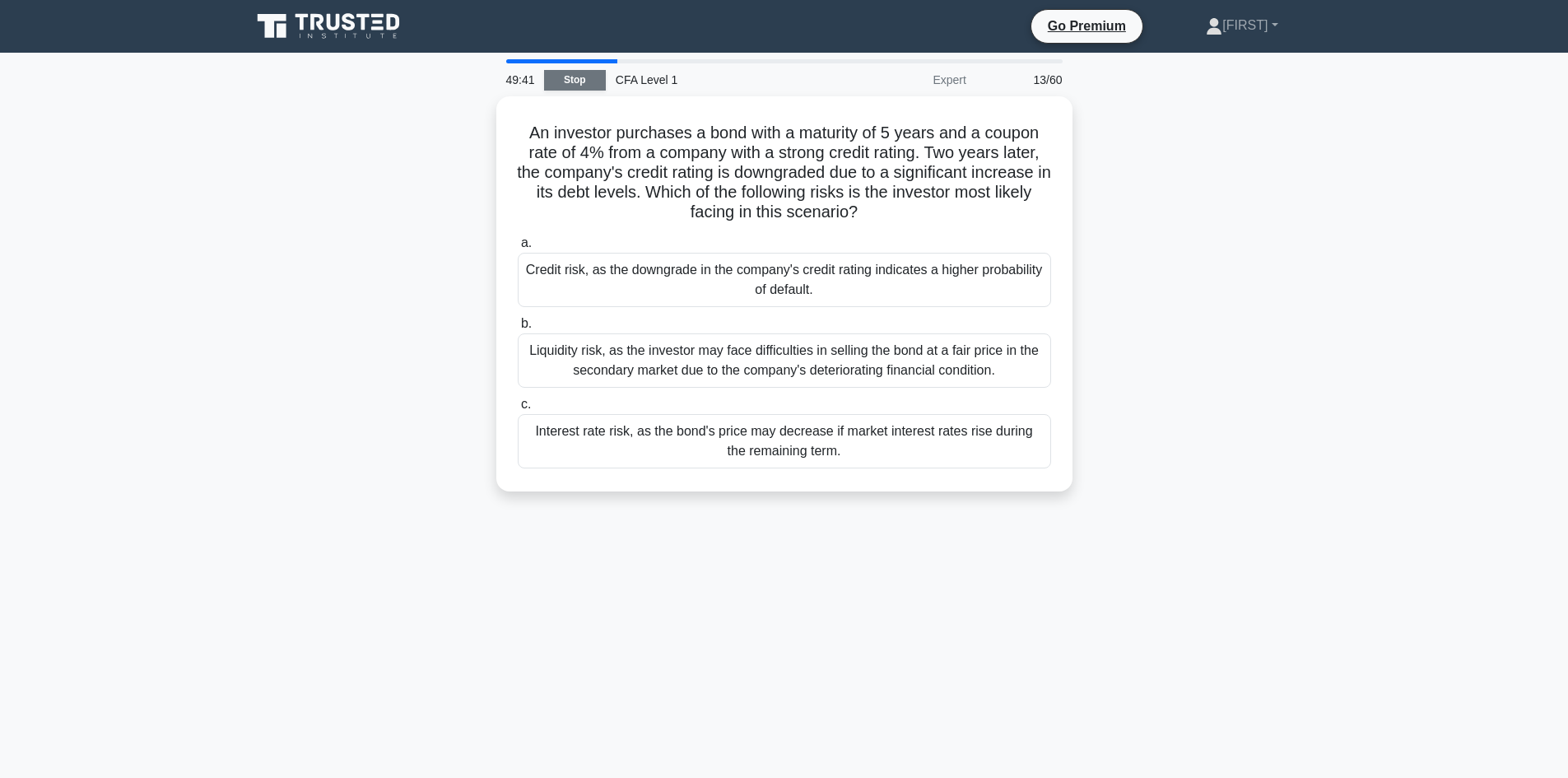 click on "Stop" at bounding box center (575, 80) 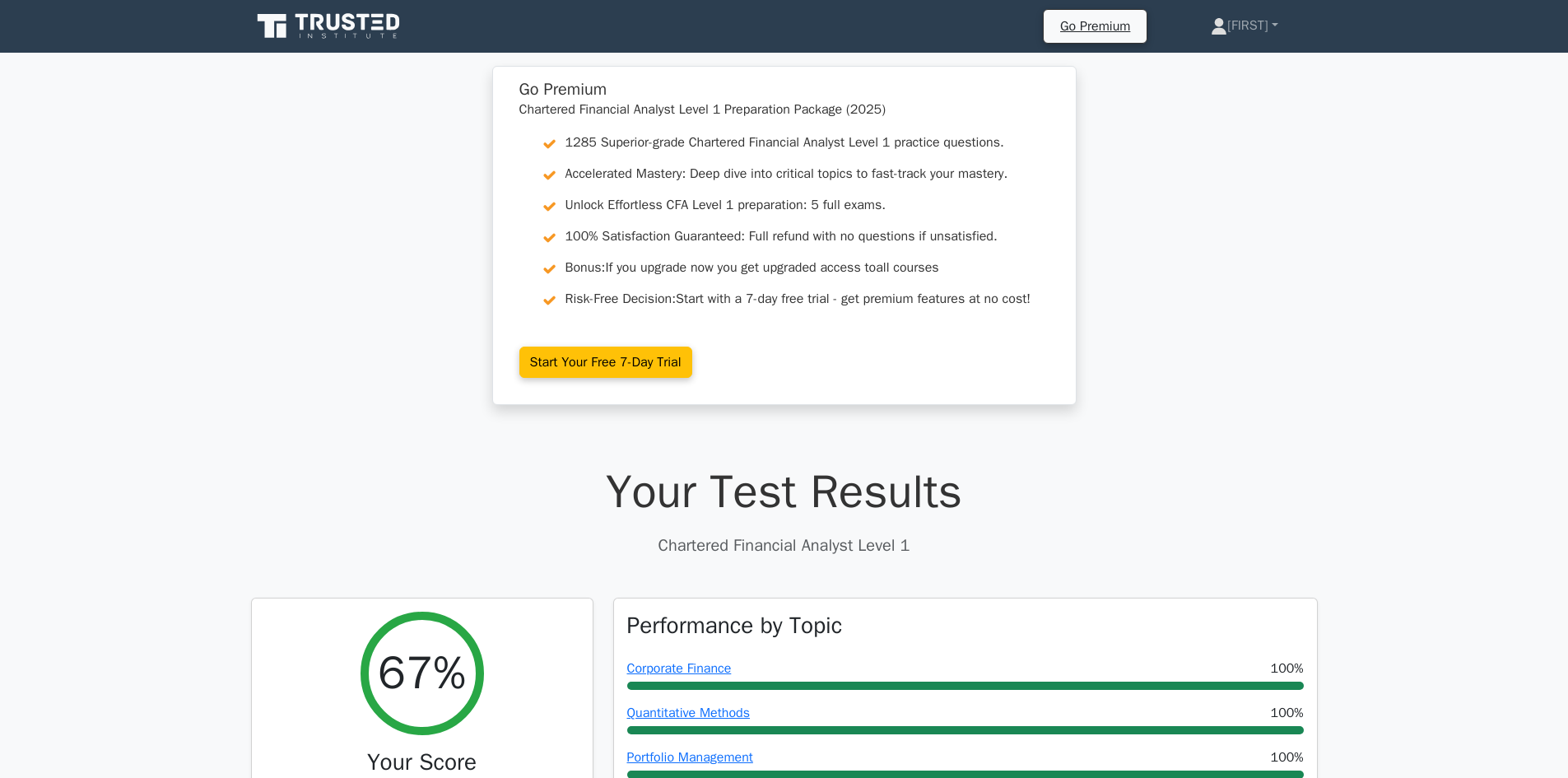 scroll, scrollTop: 0, scrollLeft: 0, axis: both 